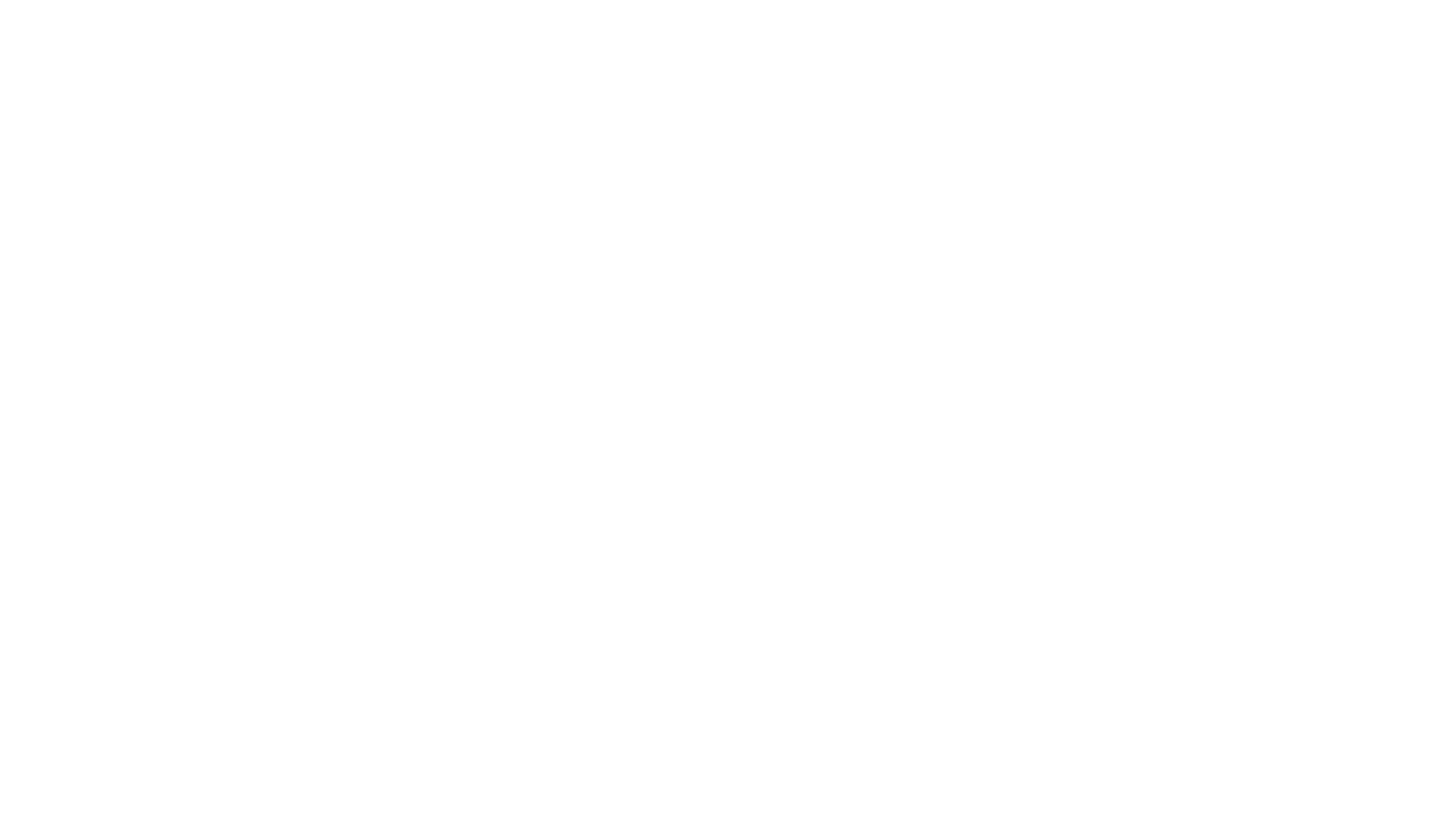 scroll, scrollTop: 0, scrollLeft: 0, axis: both 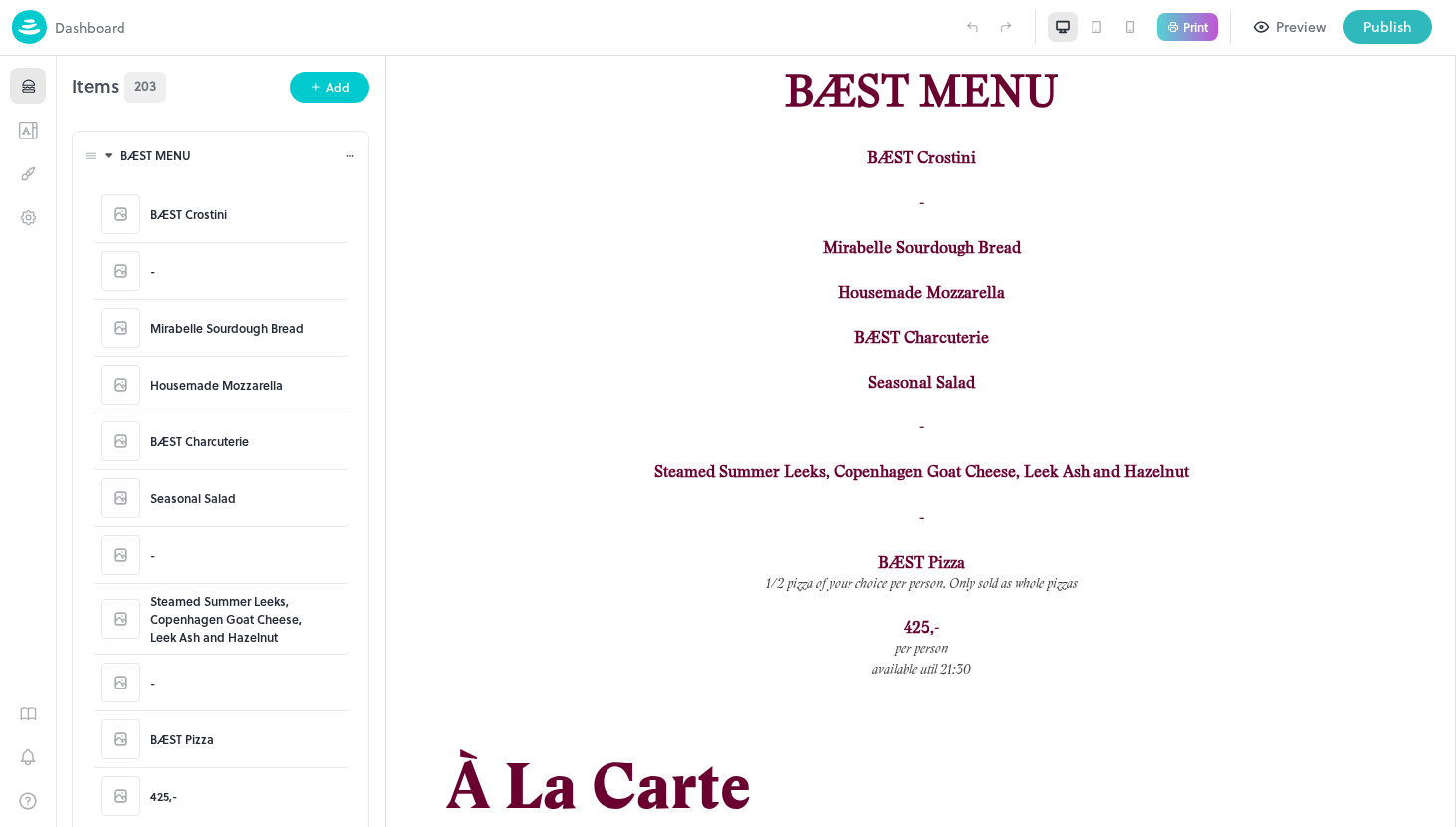 click on "BÆST MENU" at bounding box center [232, 155] 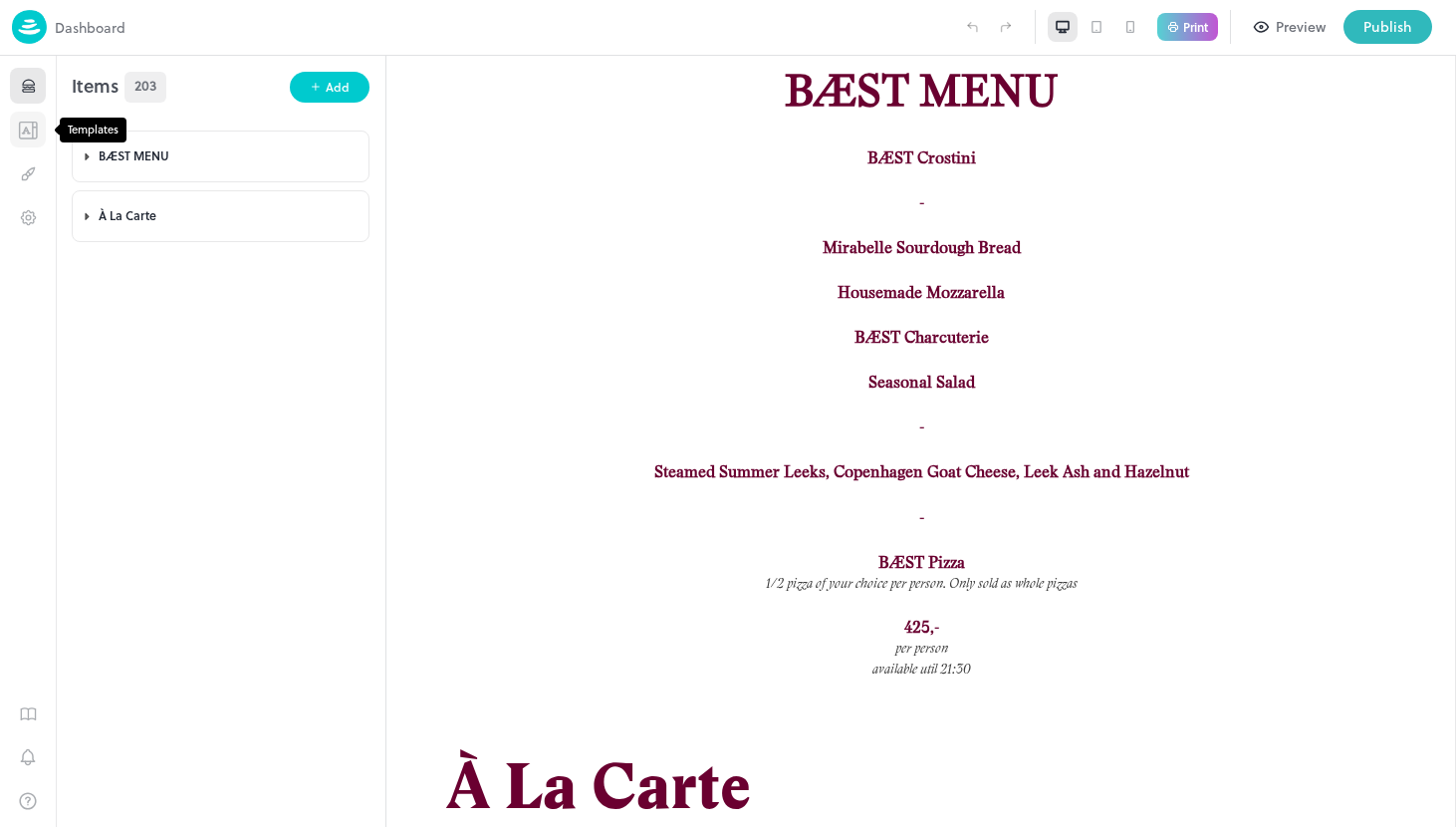 click 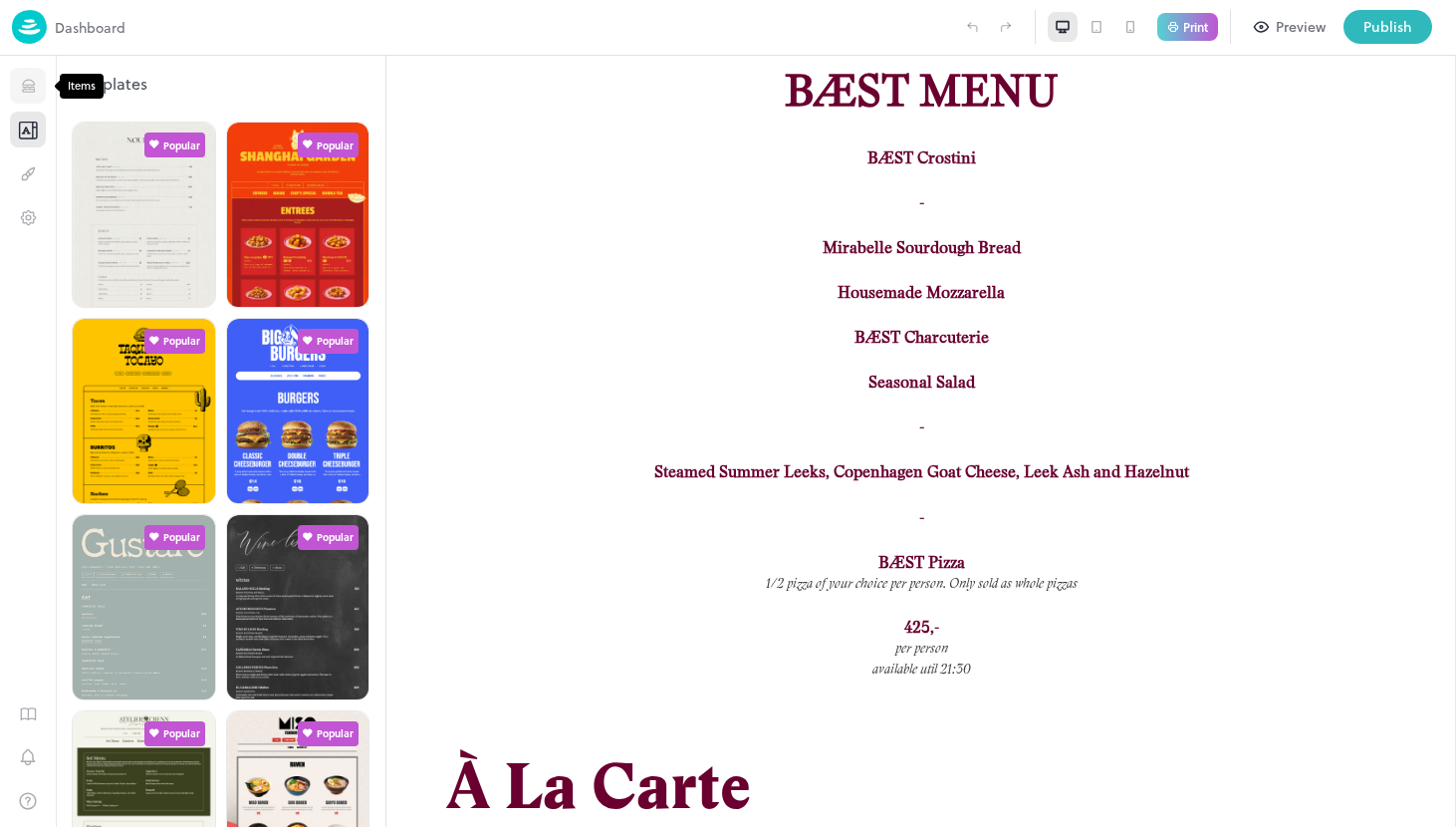 click 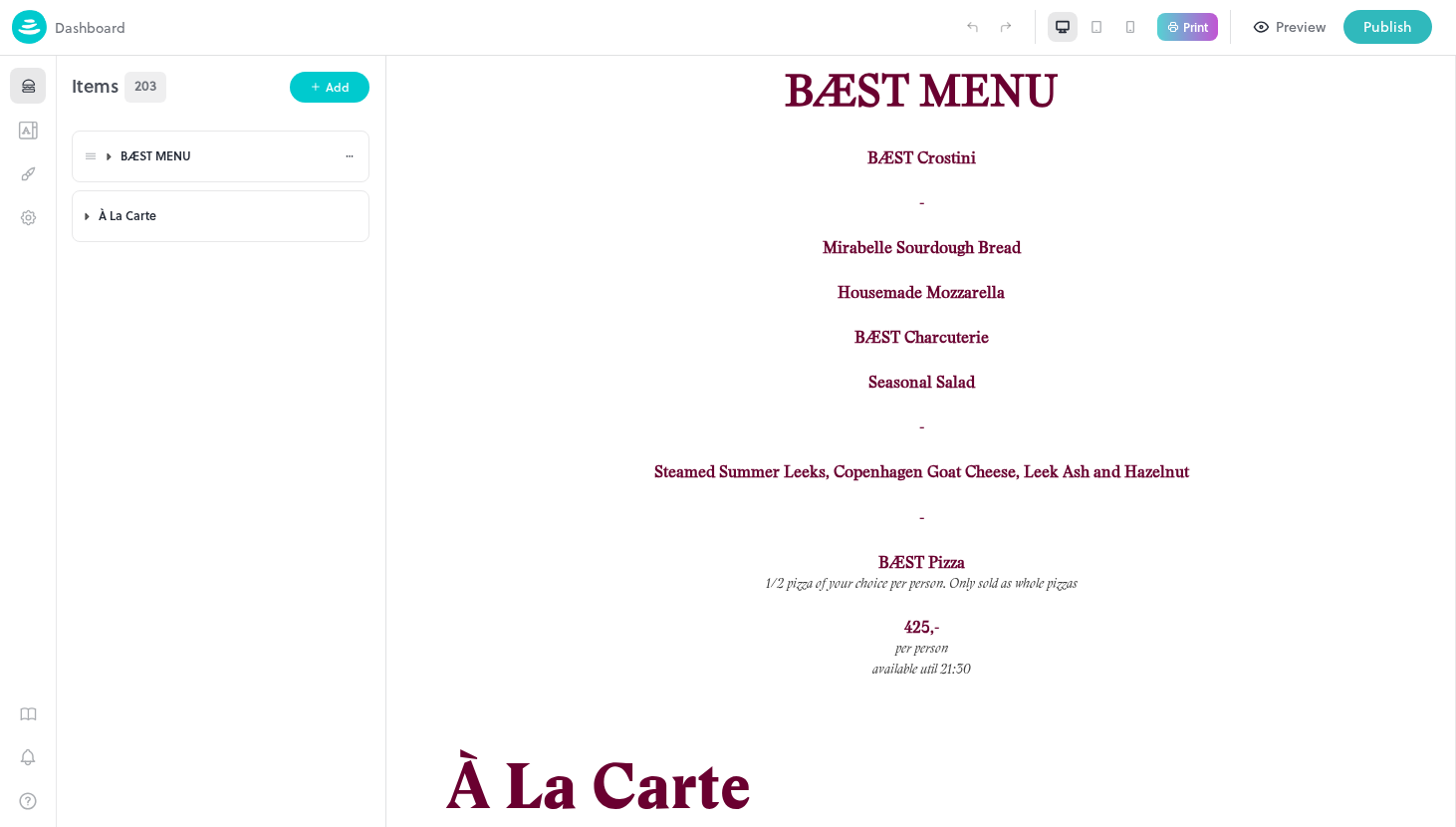 click on "BÆST MENU" at bounding box center [238, 155] 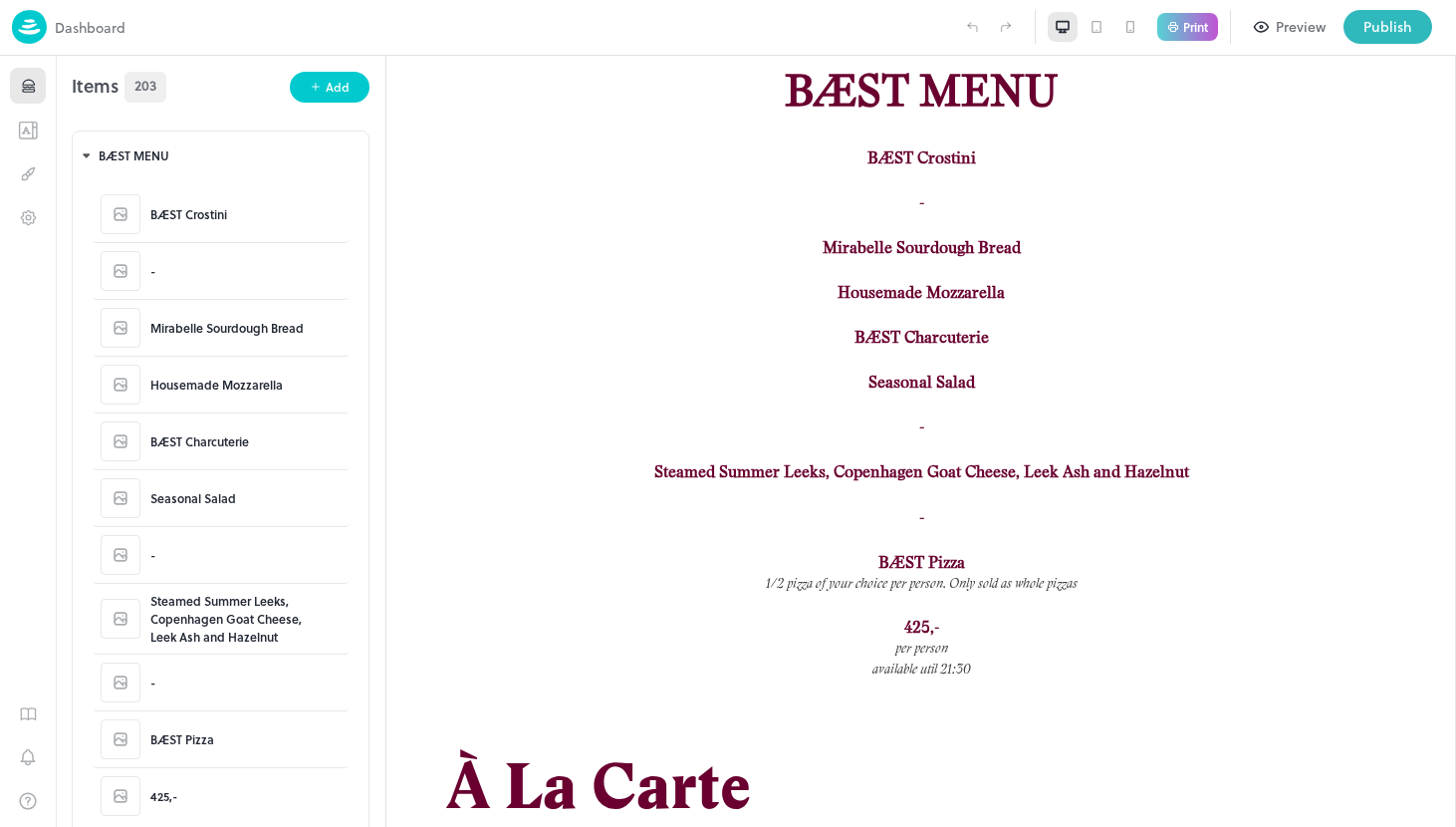 scroll, scrollTop: 82, scrollLeft: 0, axis: vertical 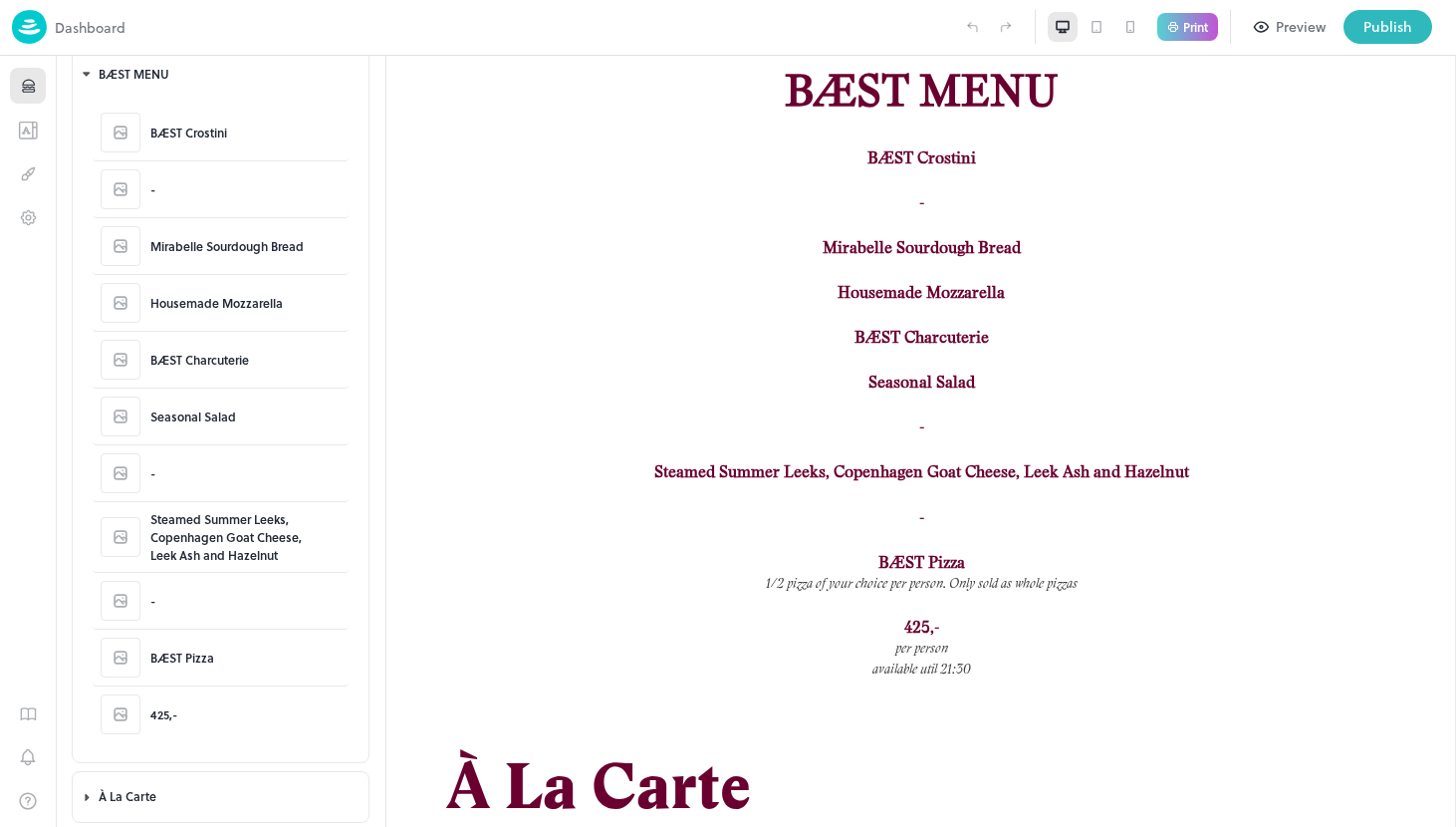 click at bounding box center (29, 27) 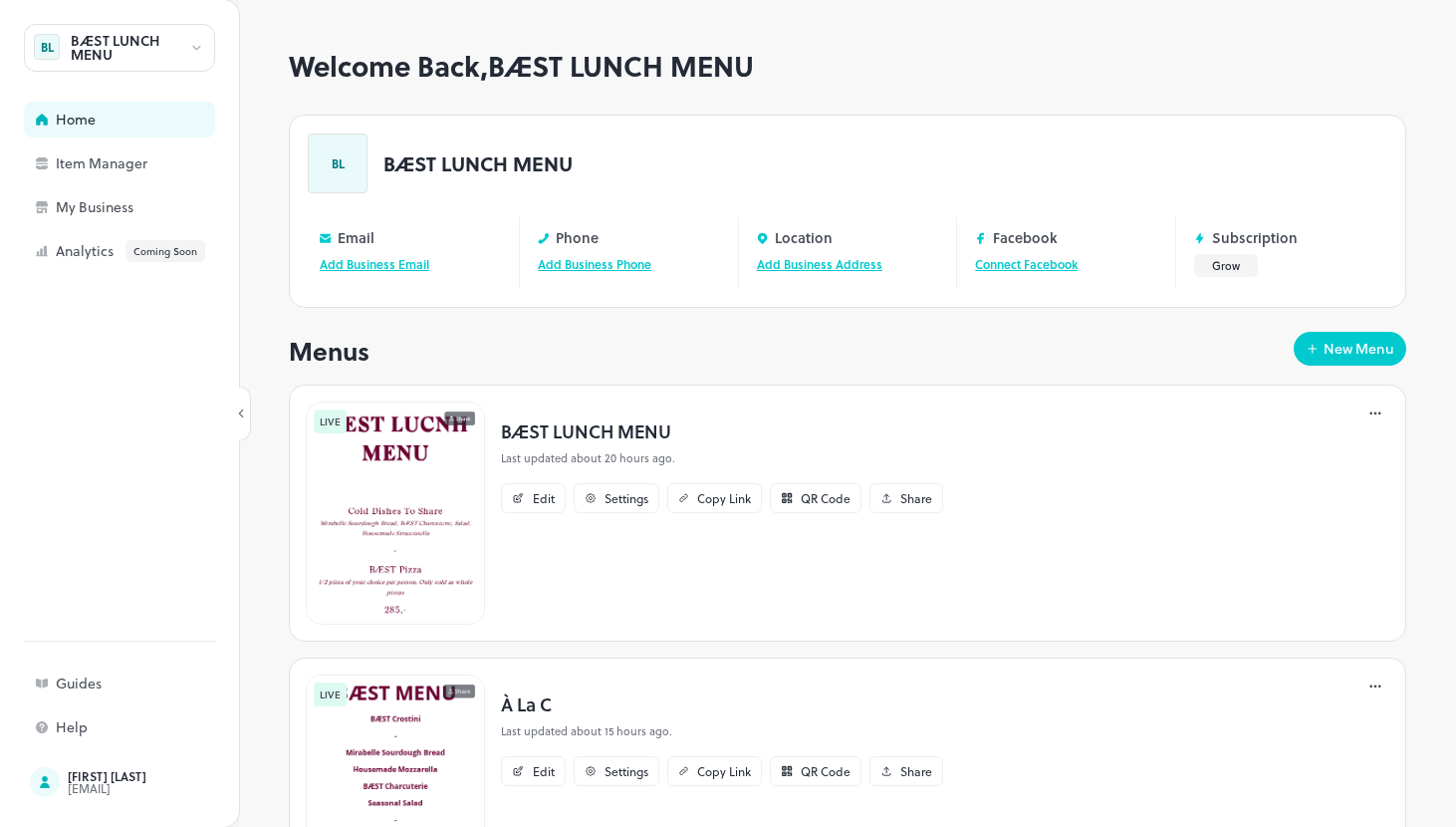 click on "Welcome Back,  BÆST LUNCH MENU BL BÆST LUNCH MENU Email Add Business Email Phone Add Business Phone Location Add Business Address Facebook Connect Facebook Subscription Grow Manage Menus New Menu LIVE BÆST LUNCH MENU Last updated about 20 hours ago. Edit Settings Copy Link QR Code Share LIVE À La C Last updated about 15 hours ago. Edit Settings Copy Link QR Code Share LIVE BÆST MENU Last updated 3 months ago. Edit Settings Copy Link QR Code Share" at bounding box center (848, 438) 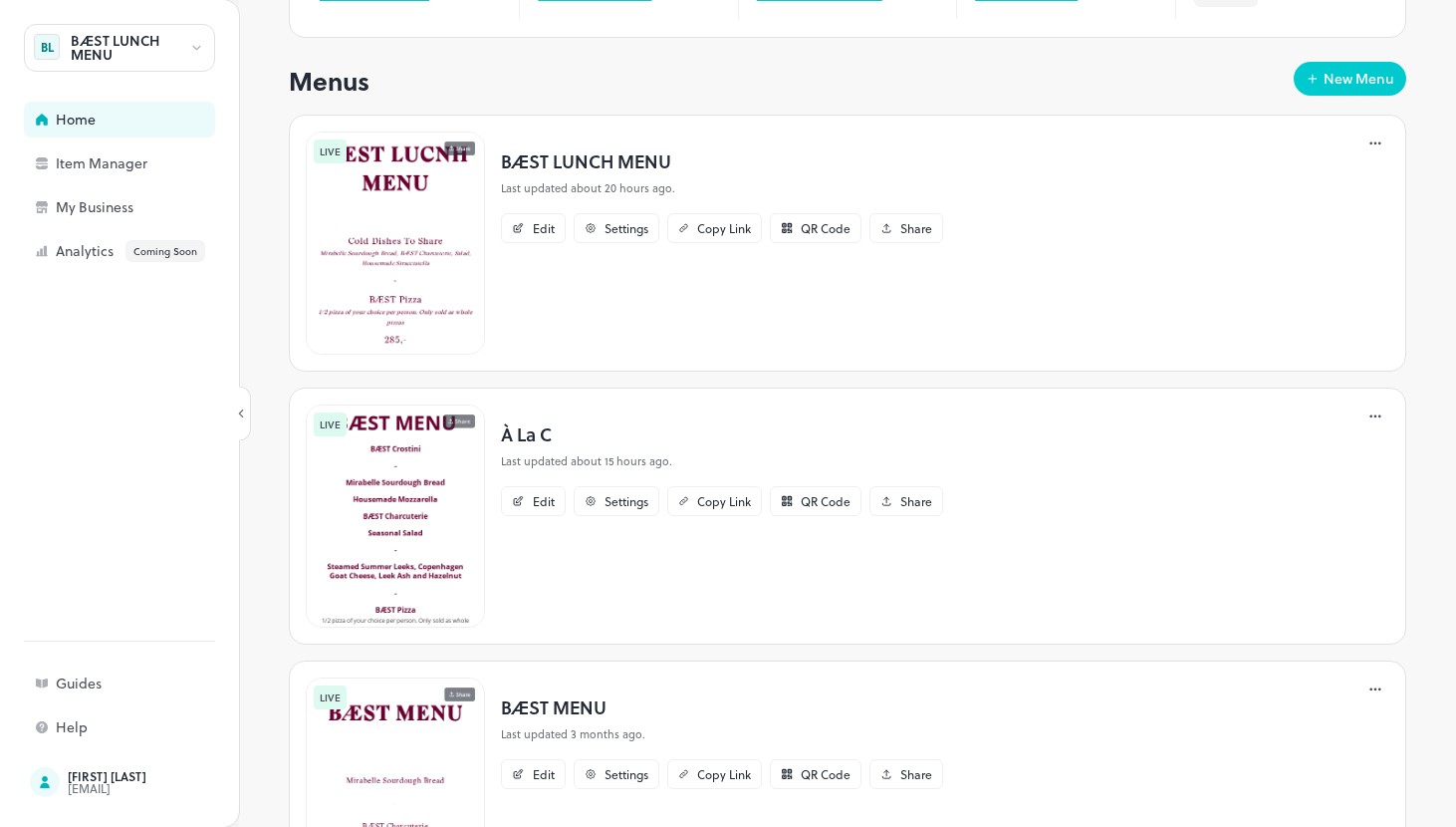 scroll, scrollTop: 249, scrollLeft: 0, axis: vertical 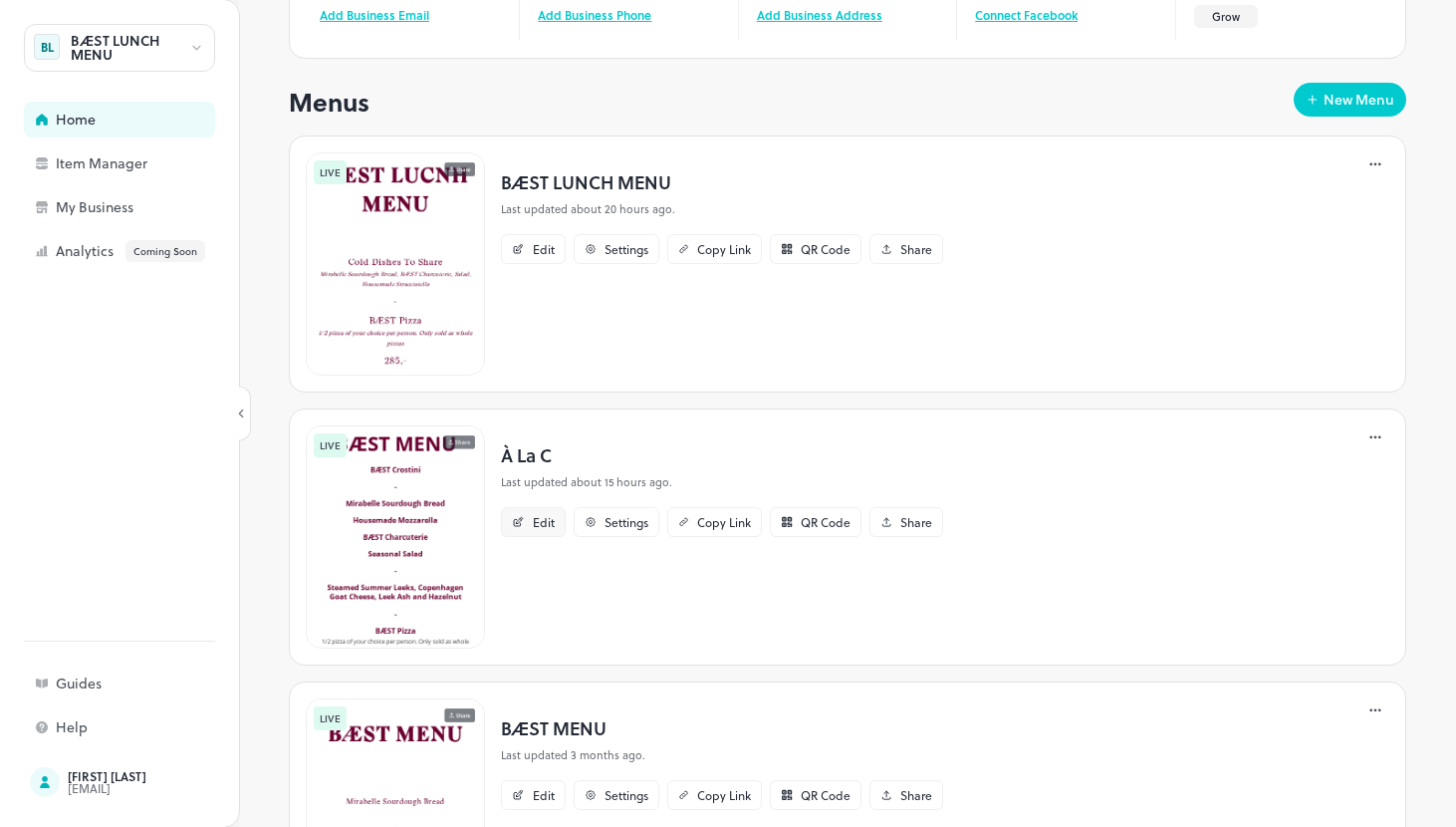 click on "Edit" at bounding box center [533, 522] 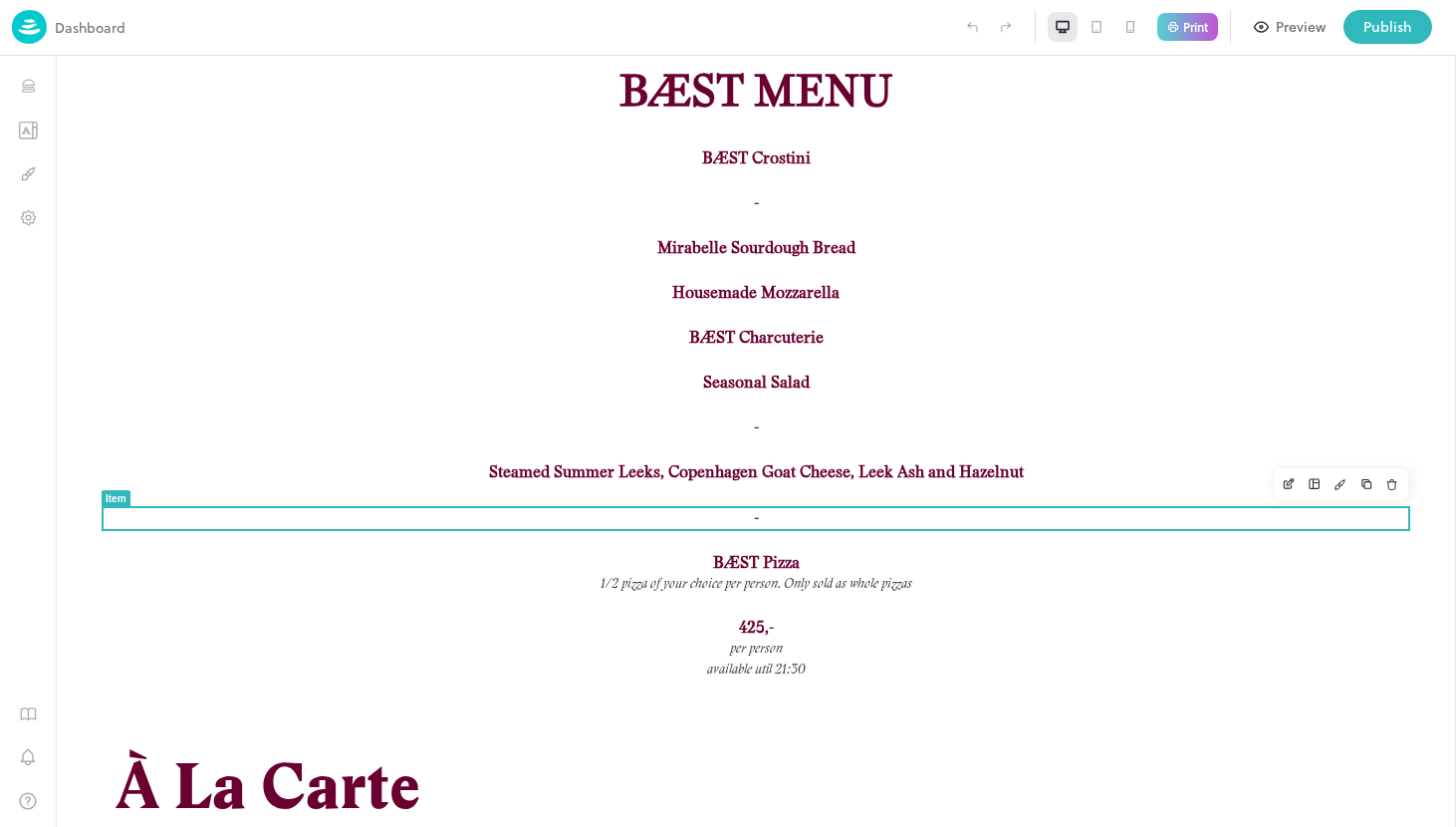 scroll, scrollTop: 0, scrollLeft: 0, axis: both 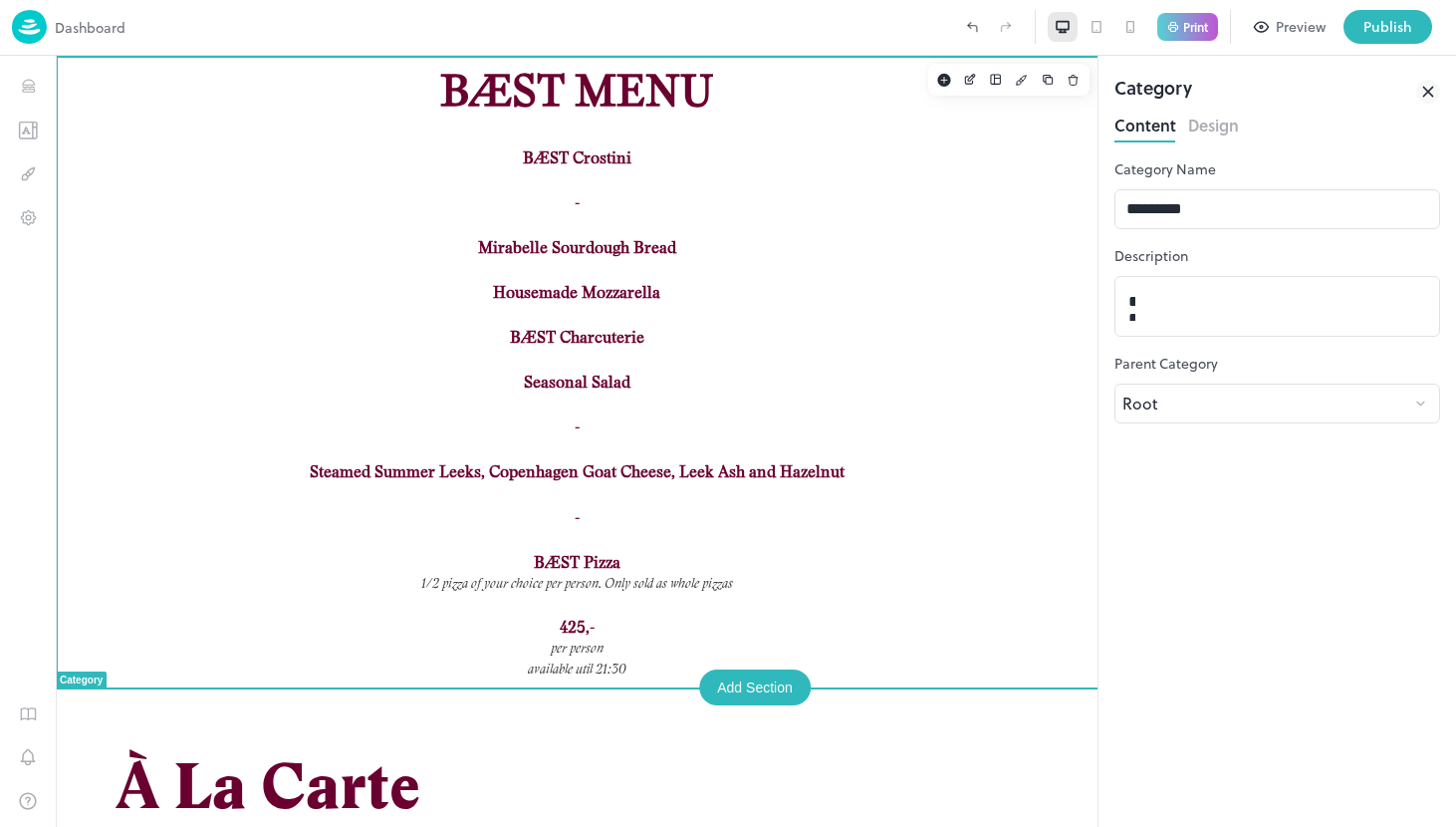 click on "BÆST MENU BÆST Crostini - Mirabelle Sourdough Bread Housemade Mozzarella BÆST Charcuterie Seasonal Salad - Steamed Summer Leeks, Copenhagen Goat Cheese, Leek Ash and Hazelnut - BÆST Pizza 1/2 pizza of your choice per person.
Only sold as whole pizzas 425,- per person available util 21:30" at bounding box center (577, 373) 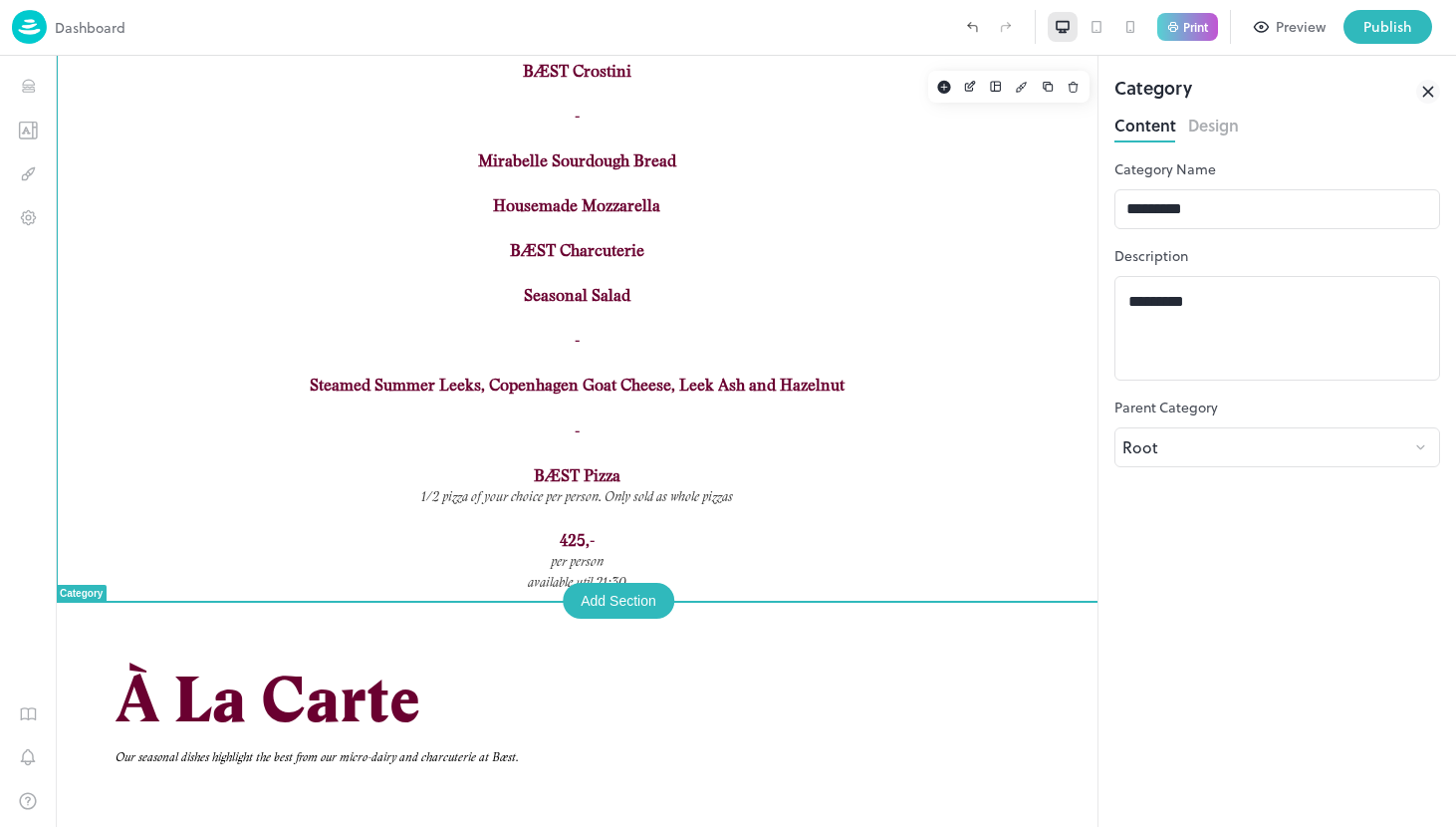 scroll, scrollTop: 0, scrollLeft: 0, axis: both 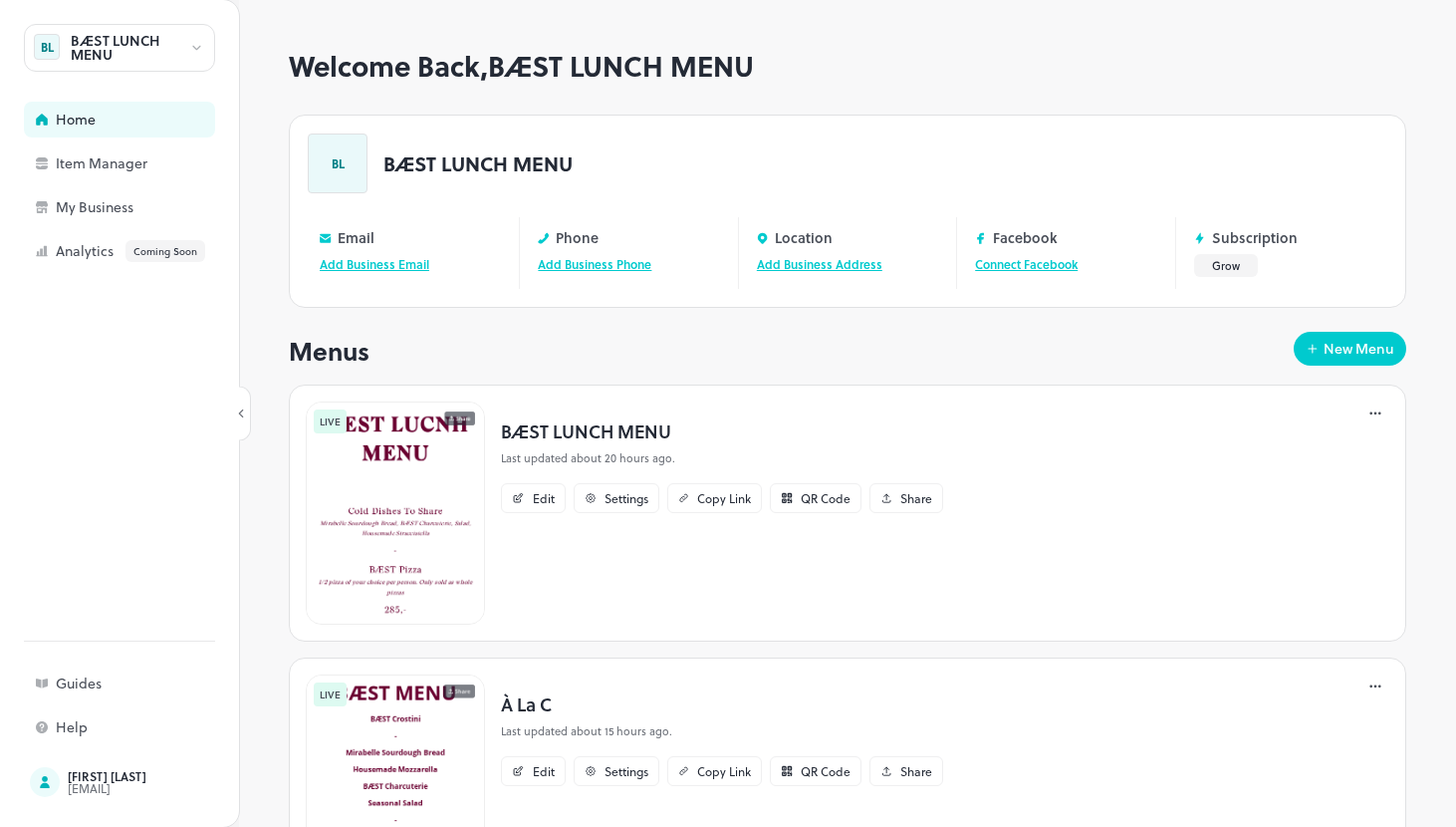 drag, startPoint x: 516, startPoint y: 175, endPoint x: 514, endPoint y: 160, distance: 15.132746 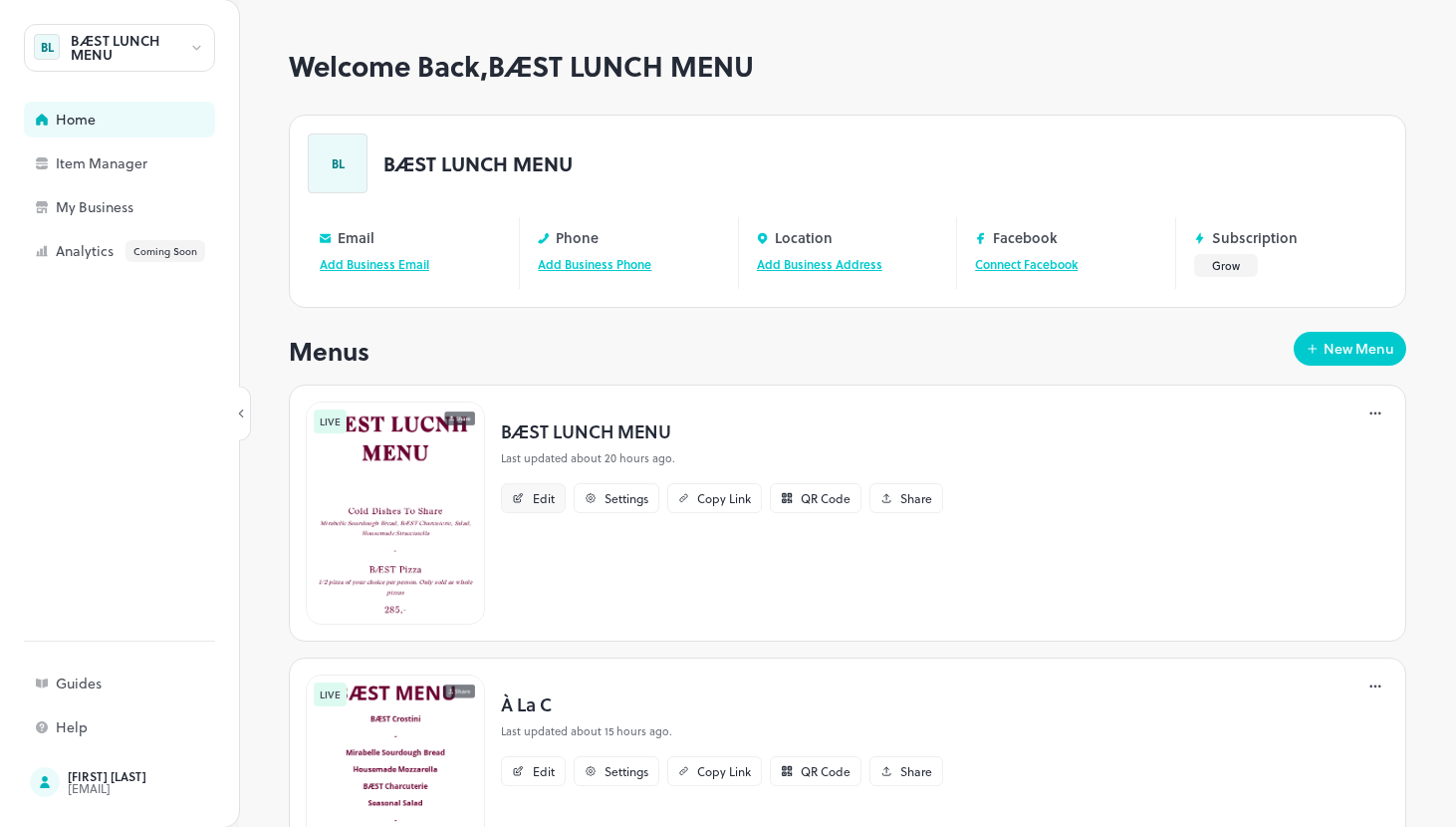 click on "Edit" at bounding box center (544, 498) 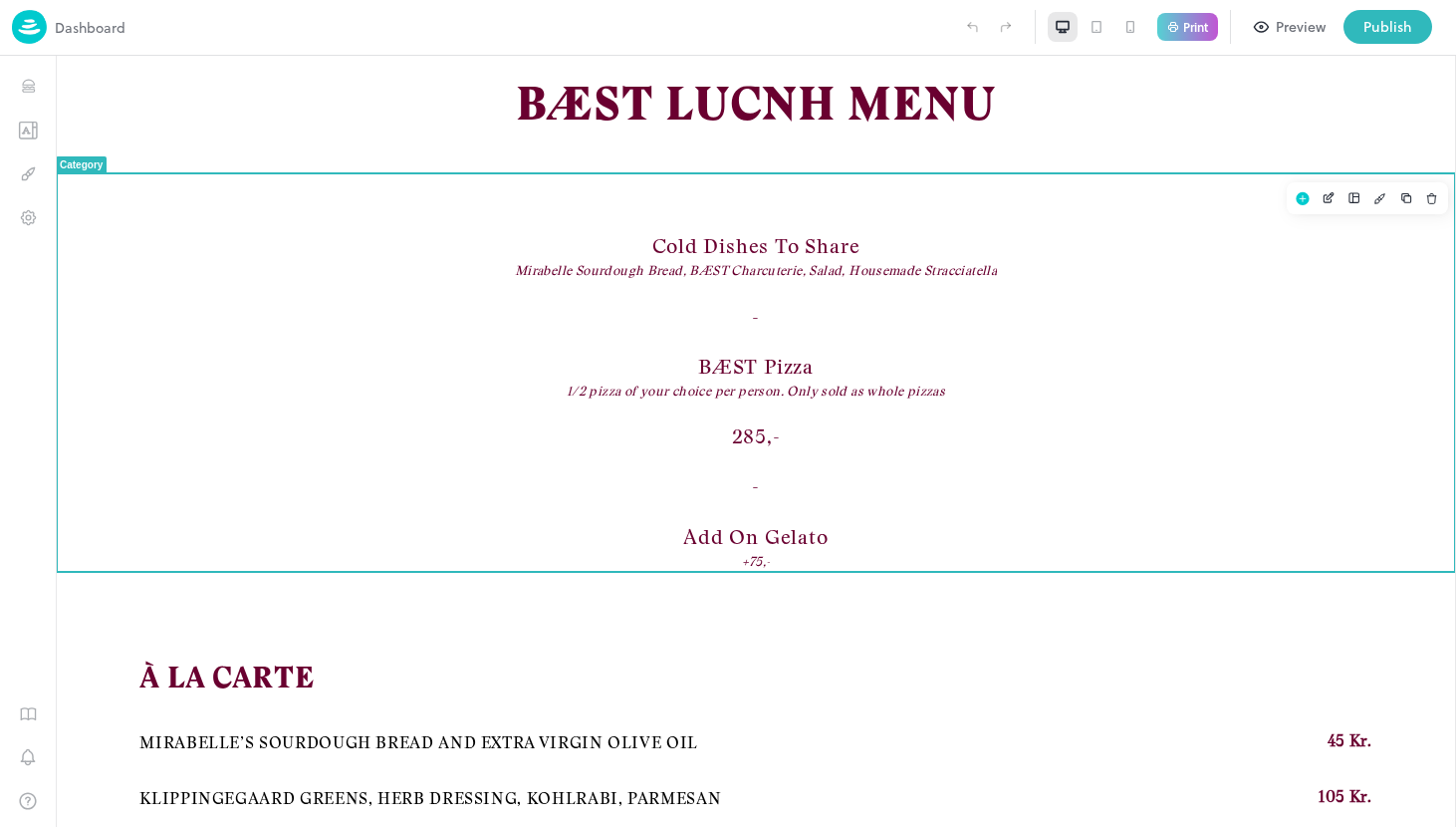 scroll, scrollTop: 0, scrollLeft: 0, axis: both 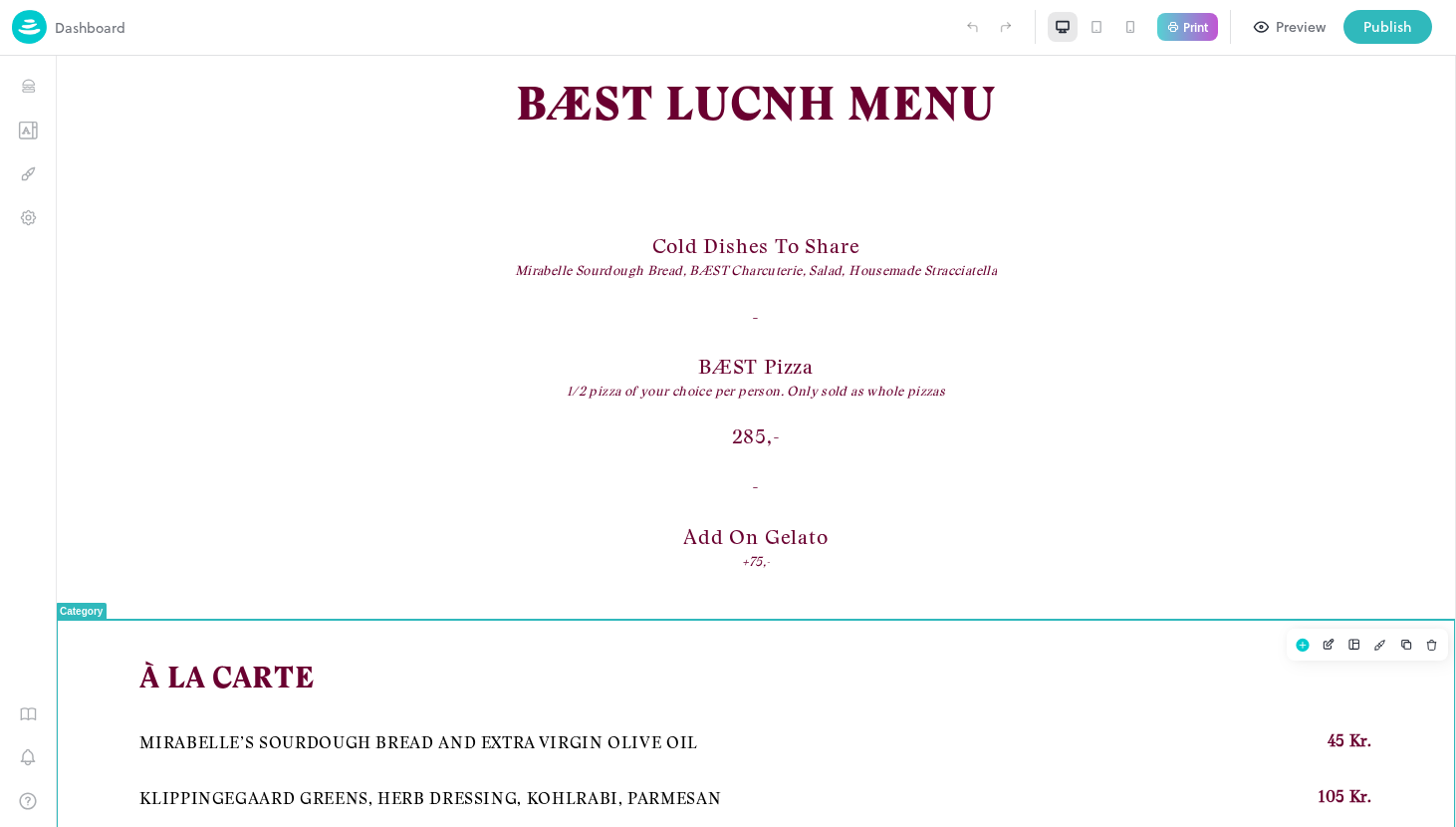 click on "À La Carte" at bounding box center (755, 680) 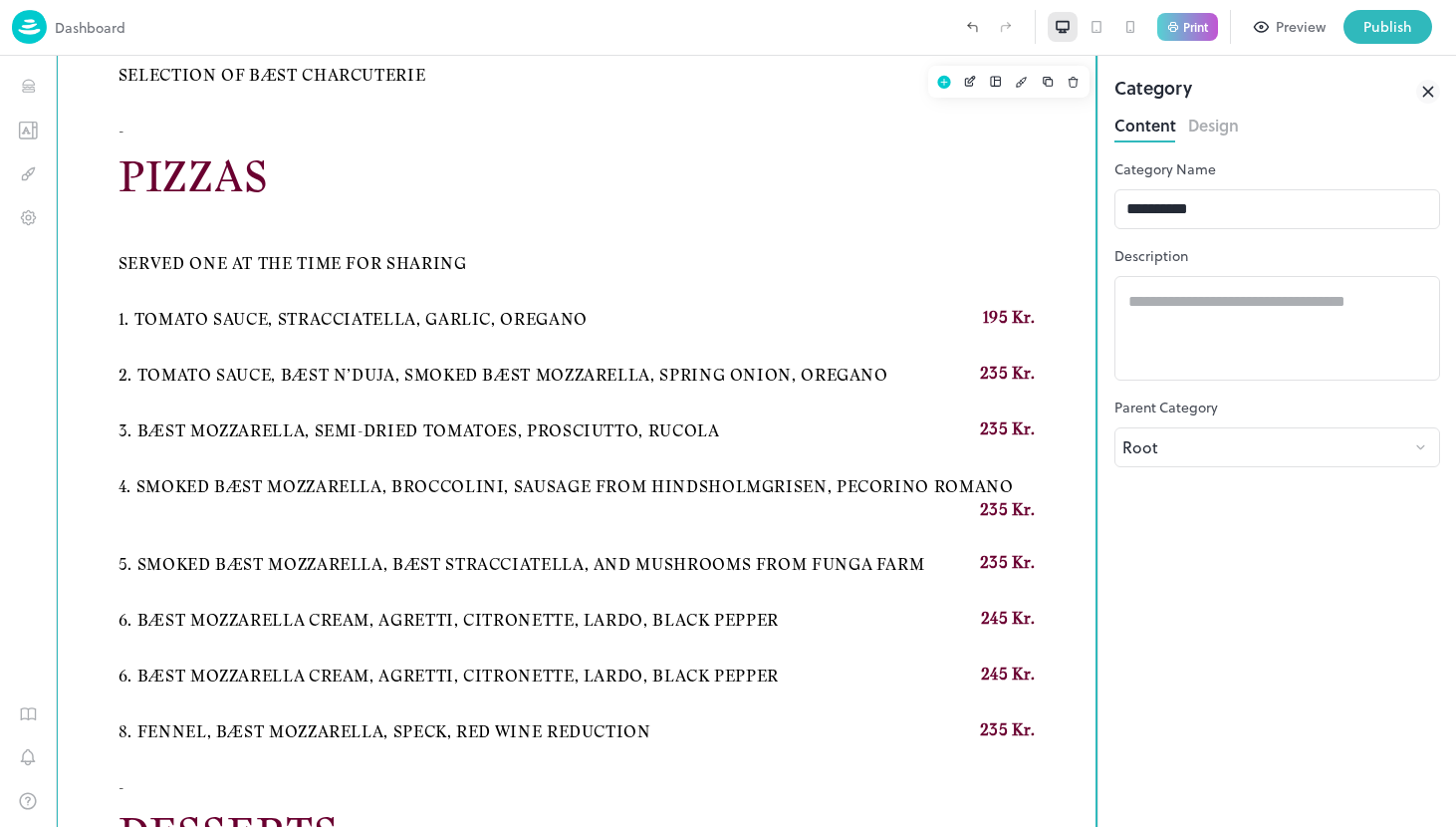scroll, scrollTop: 837, scrollLeft: 0, axis: vertical 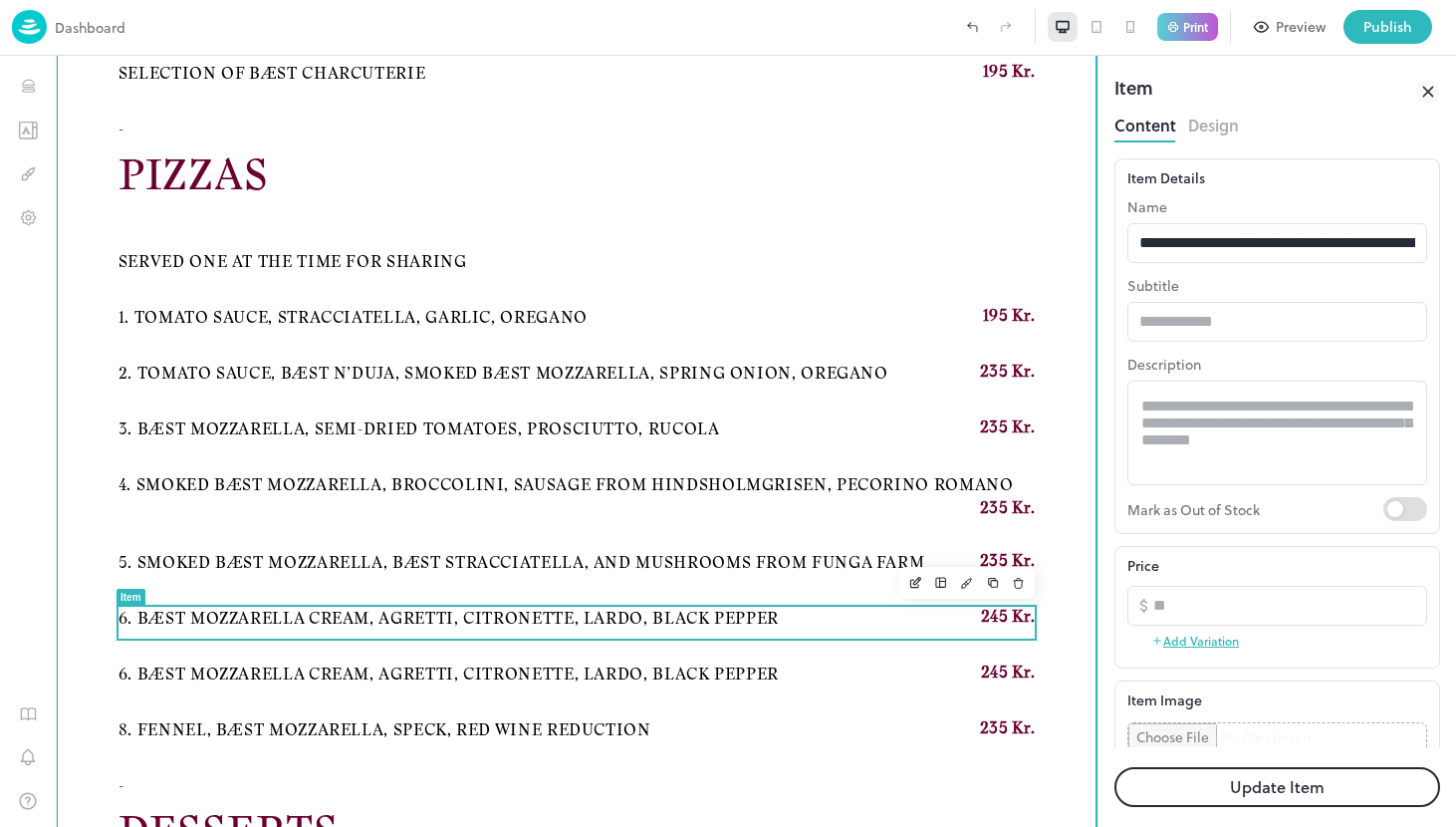 click on "245 Kr." at bounding box center (1008, 617) 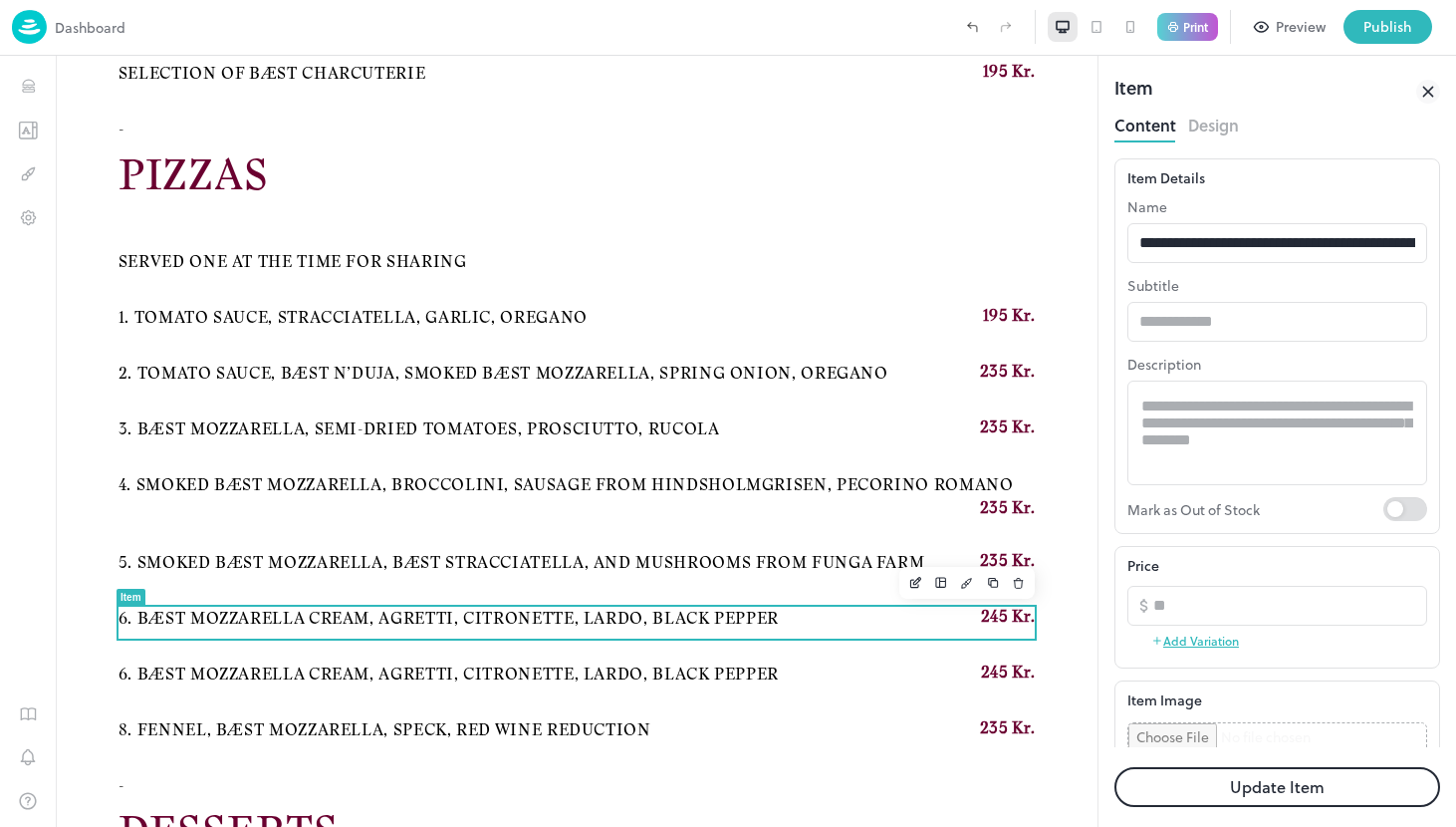 click on "**********" at bounding box center [1277, 452] 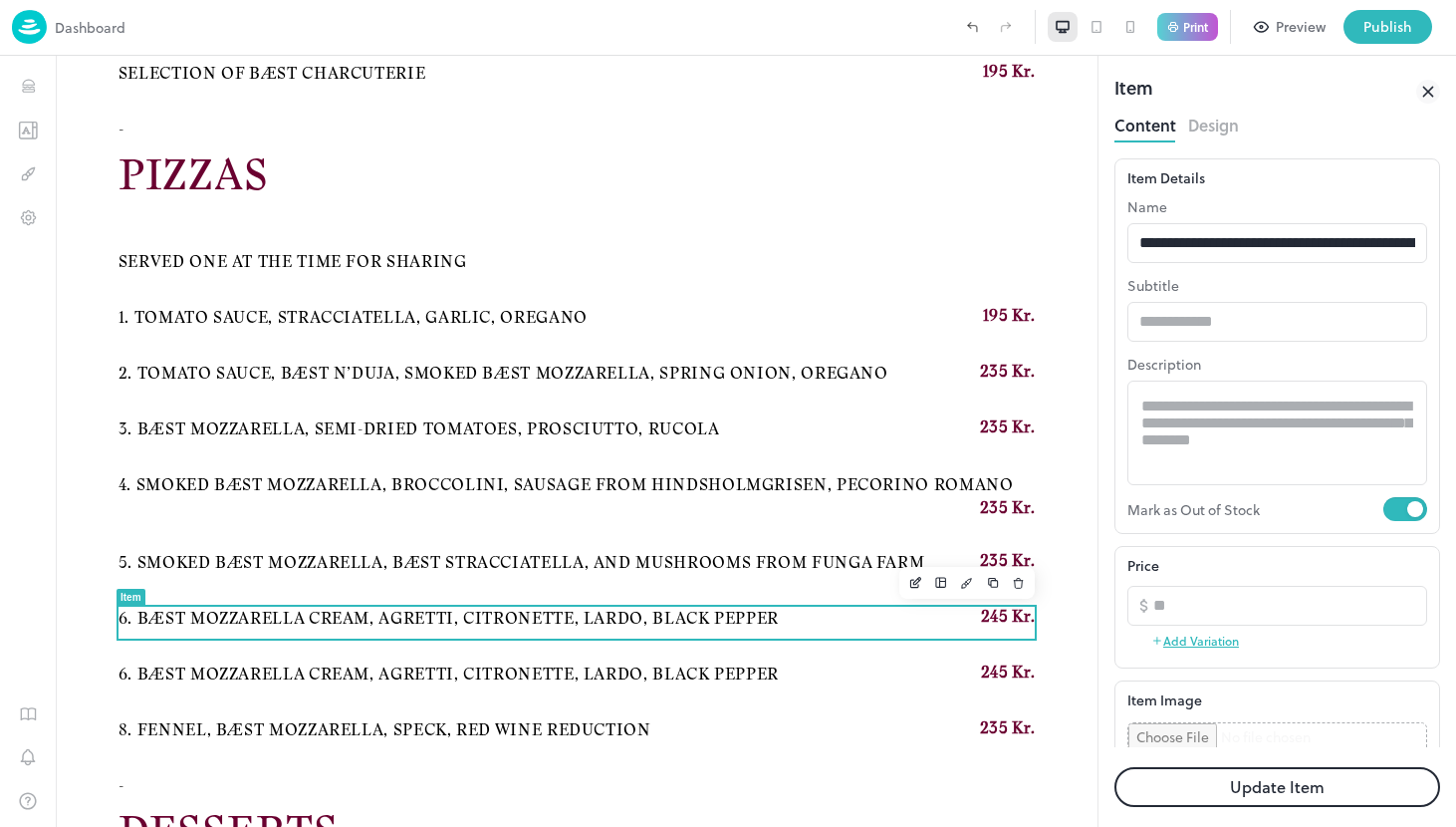 click on "Update Item" at bounding box center [1277, 787] 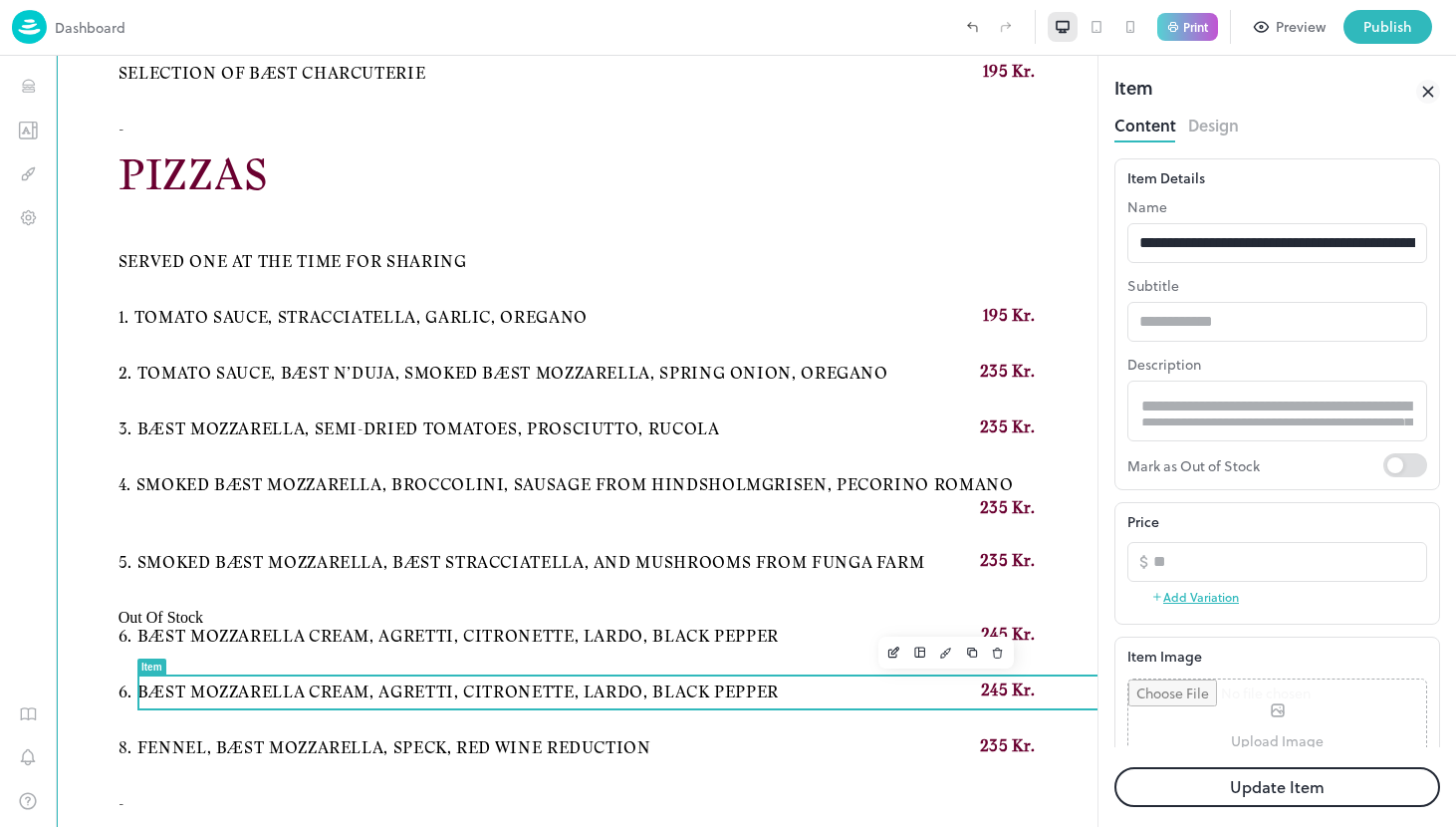 click on "245 Kr." at bounding box center [909, 690] 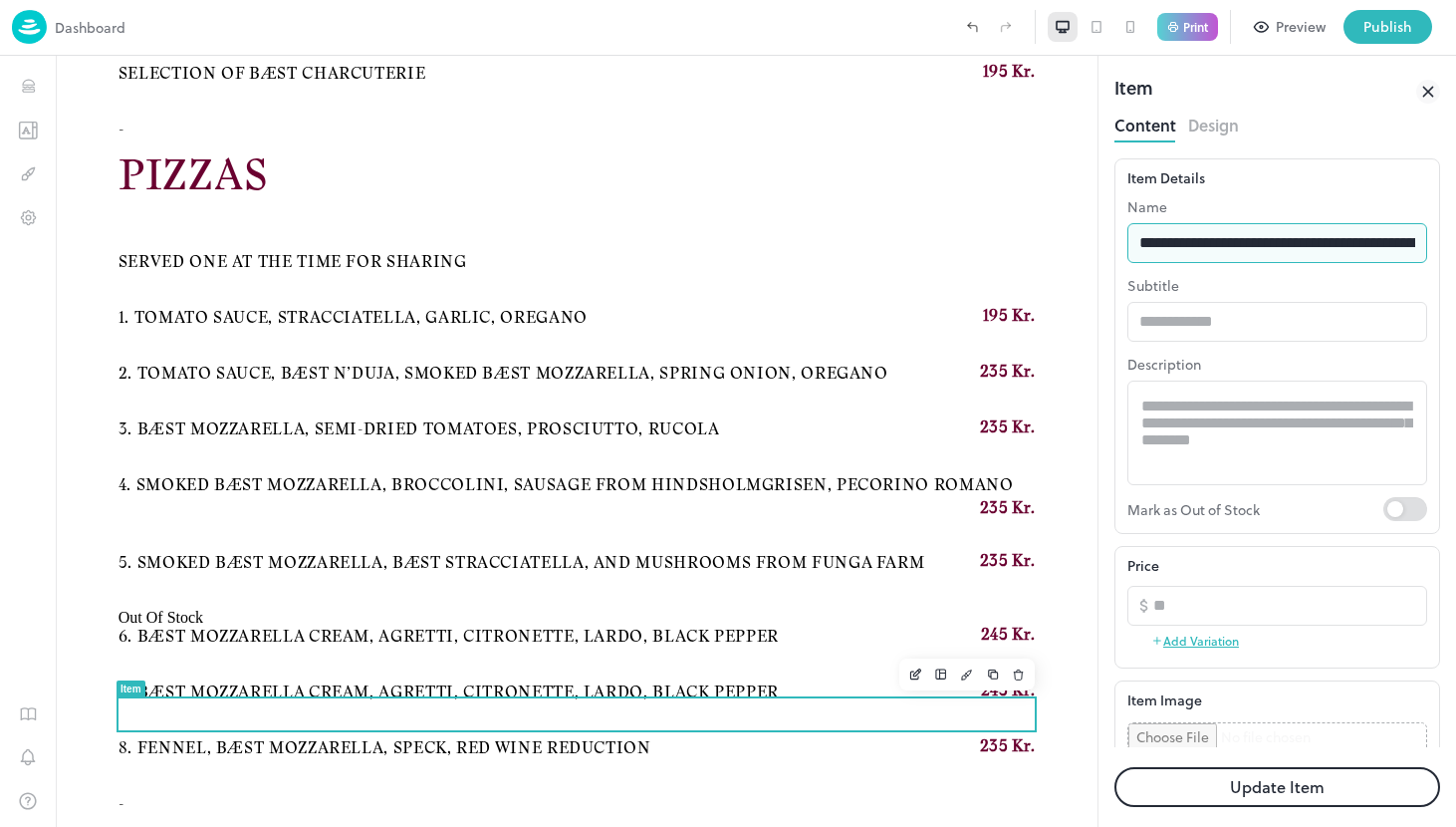 click on "**********" at bounding box center [1277, 243] 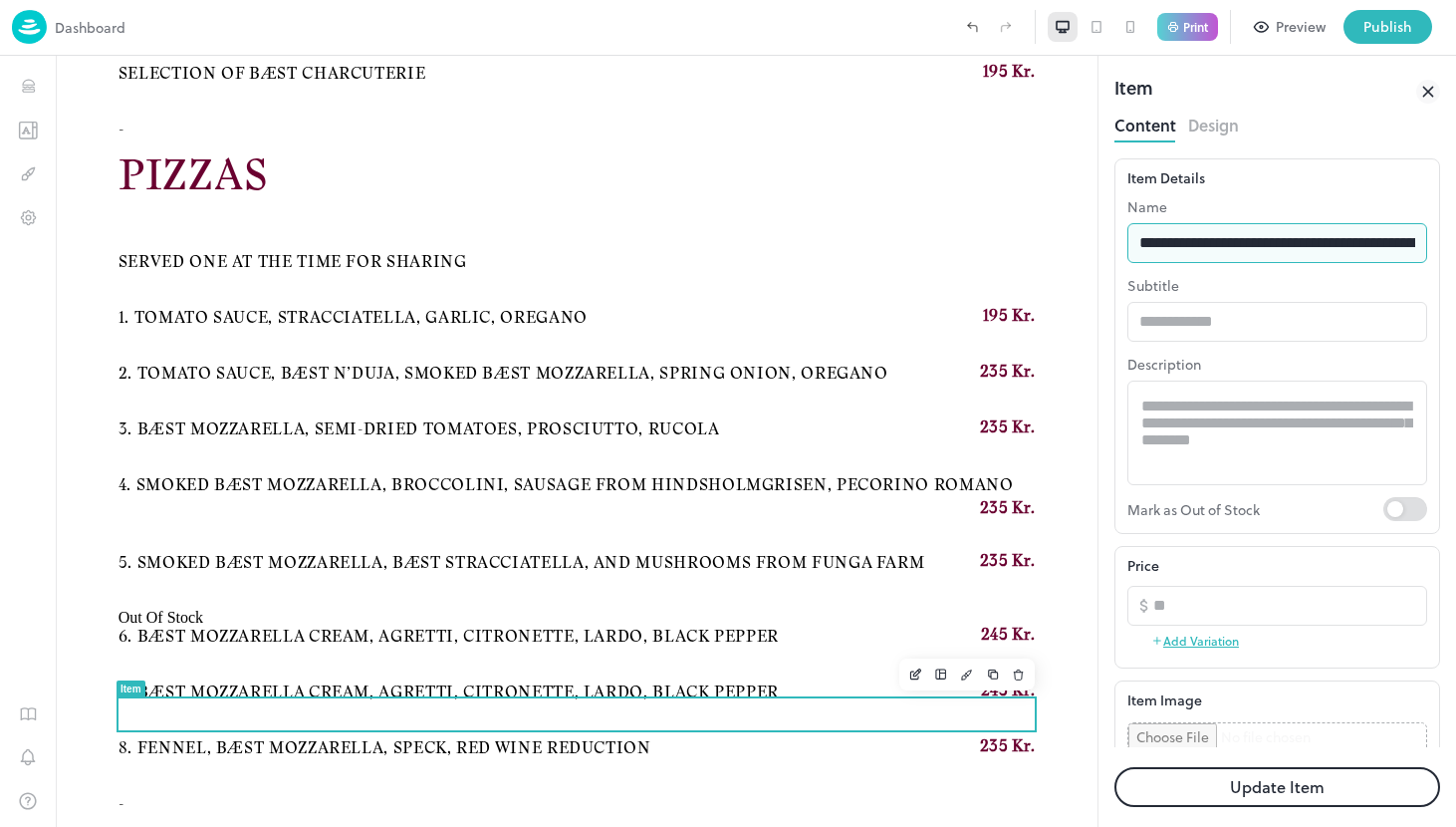 click on "**********" at bounding box center [1277, 243] 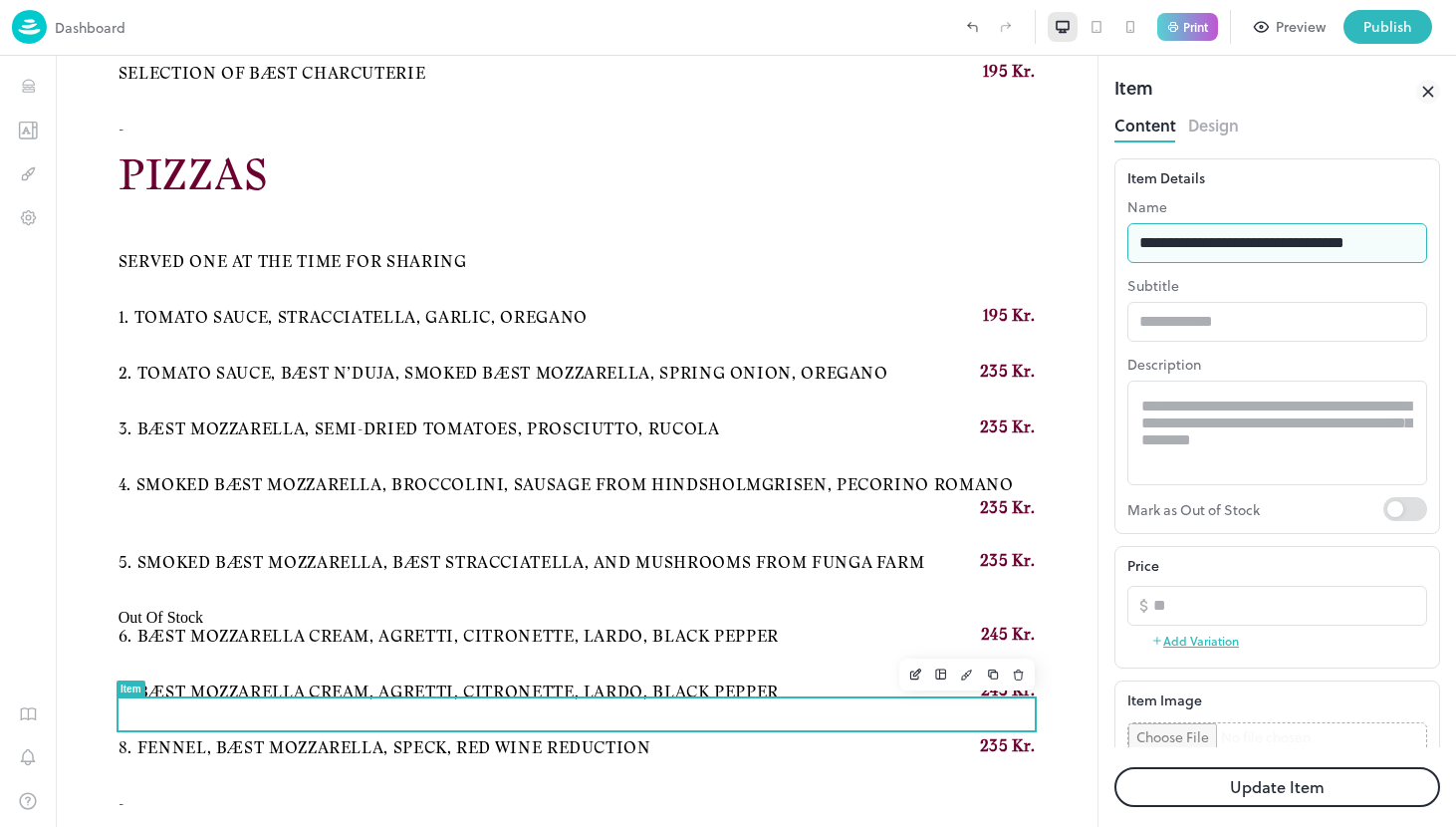 click on "**********" at bounding box center [1277, 243] 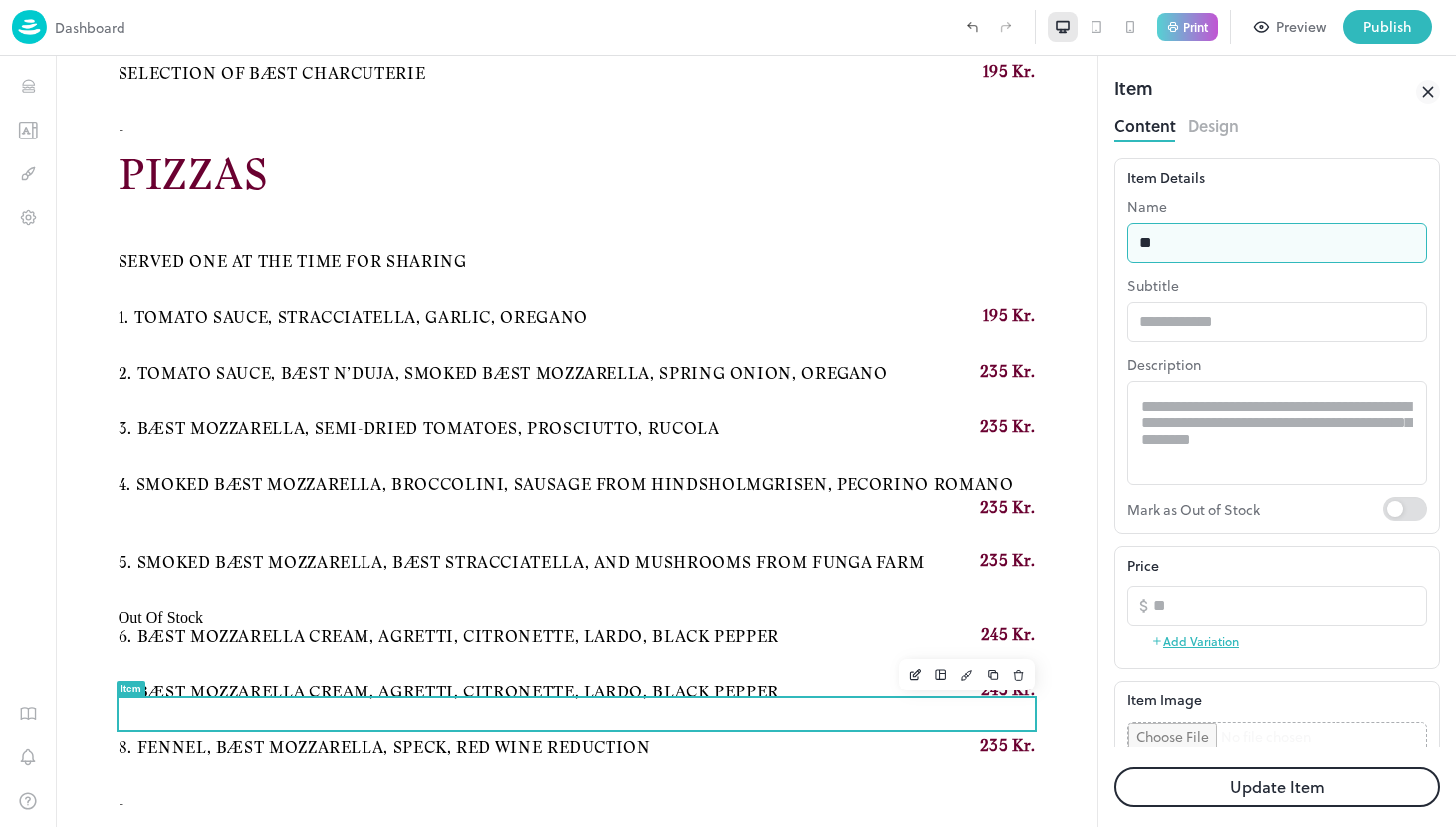 type on "*" 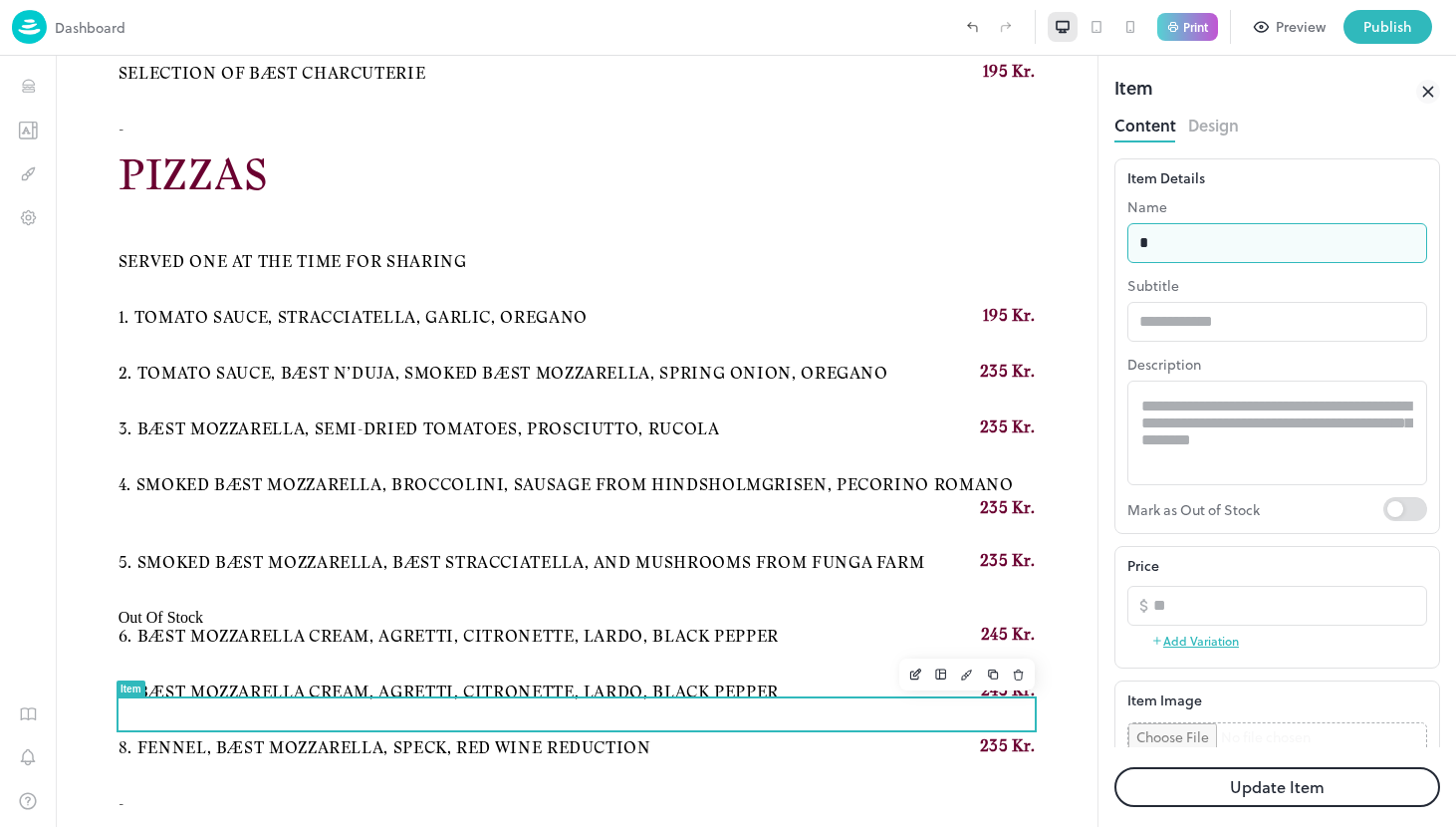 type on "**********" 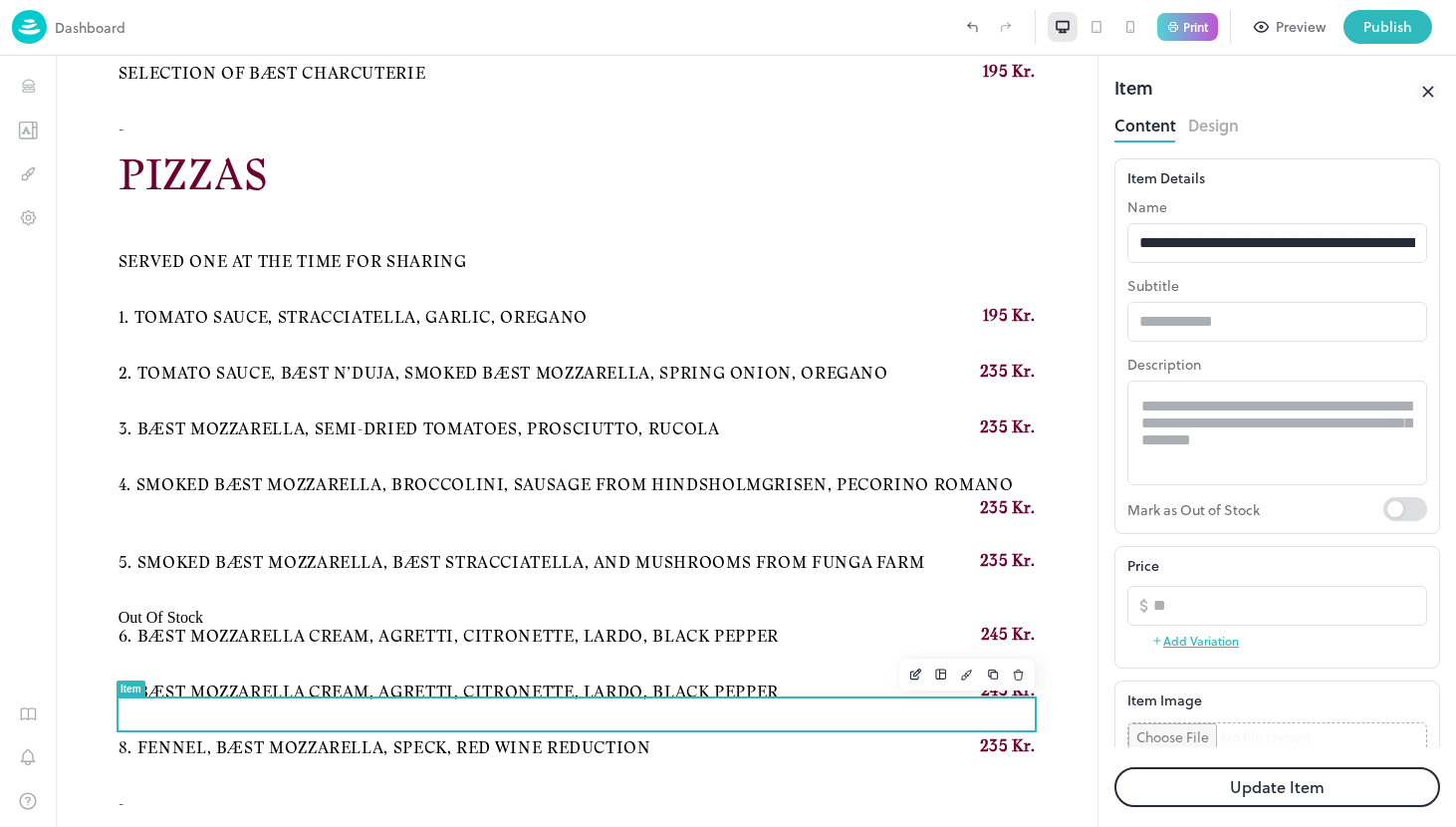 click on "Update Item" at bounding box center (1277, 787) 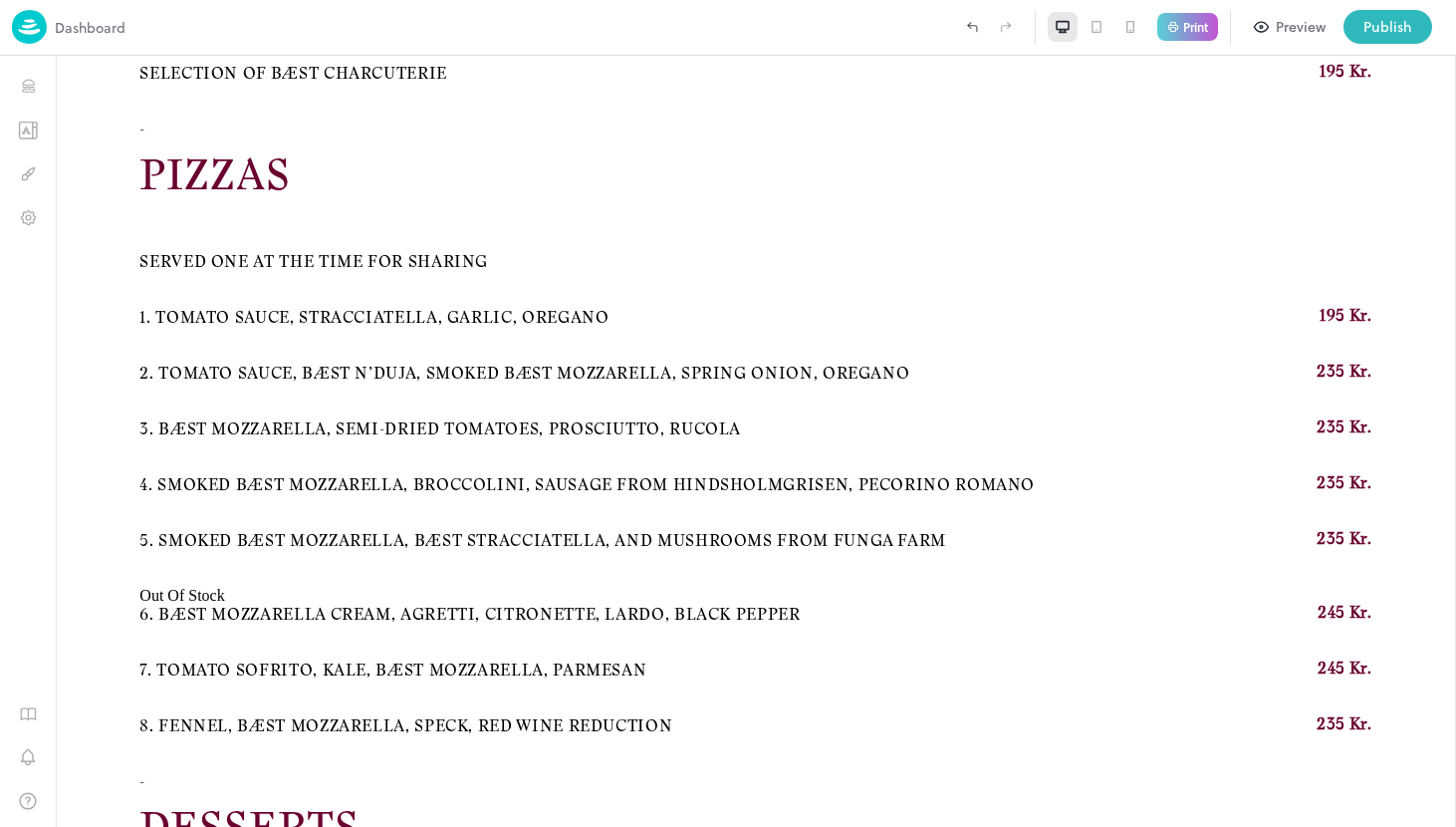 click on "Publish" at bounding box center [1387, 27] 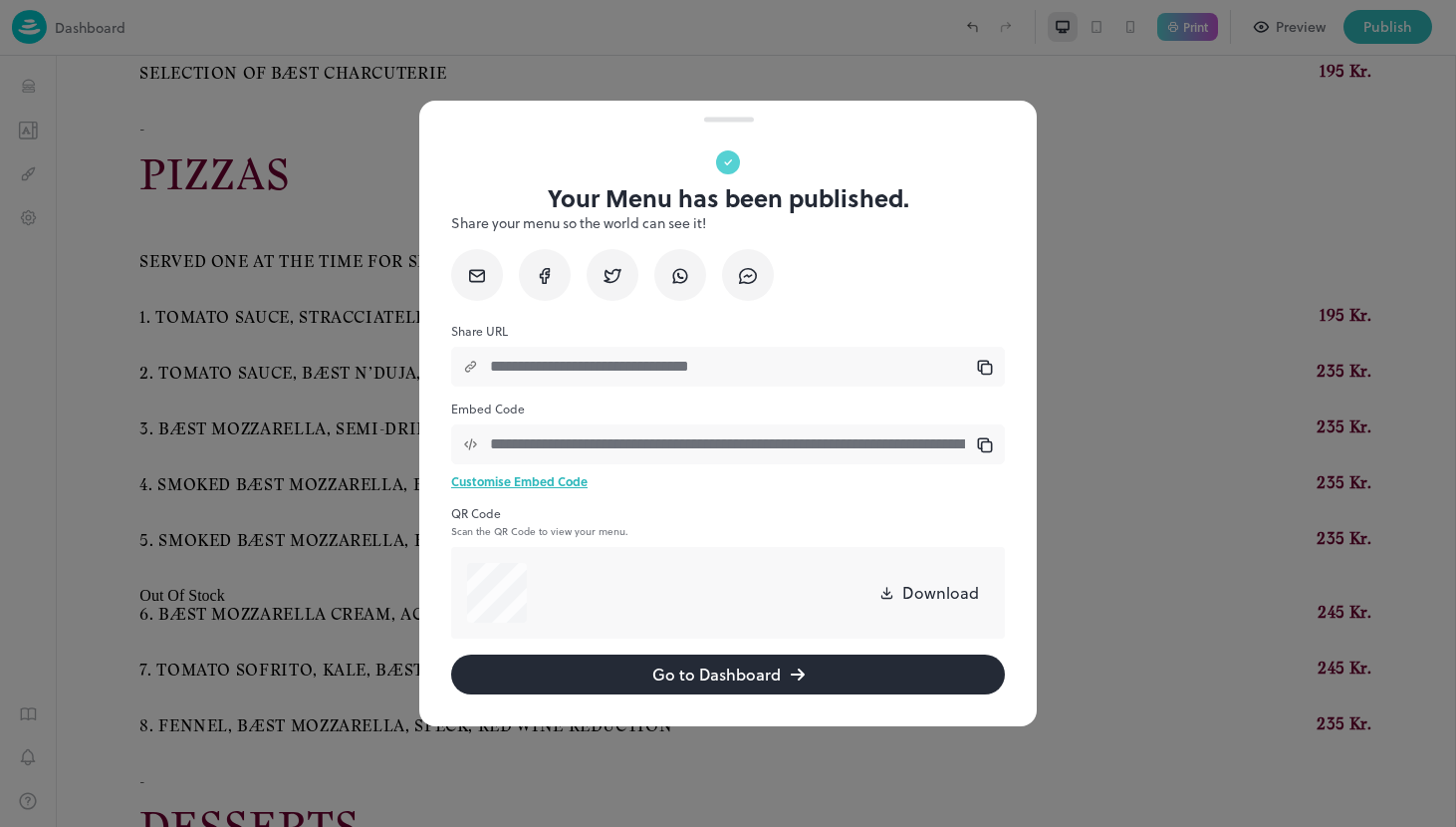 click at bounding box center (728, 414) 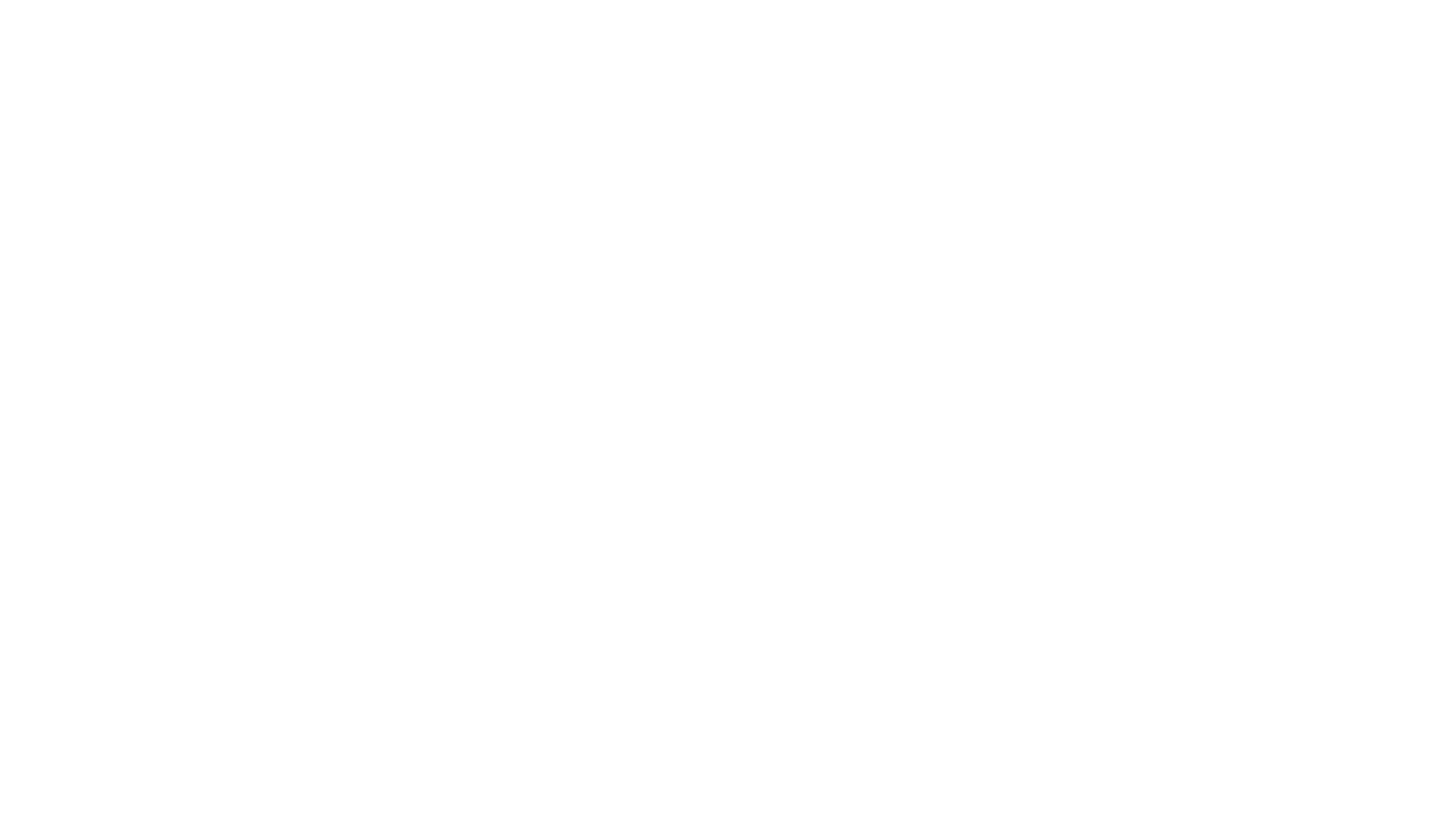 scroll, scrollTop: 0, scrollLeft: 0, axis: both 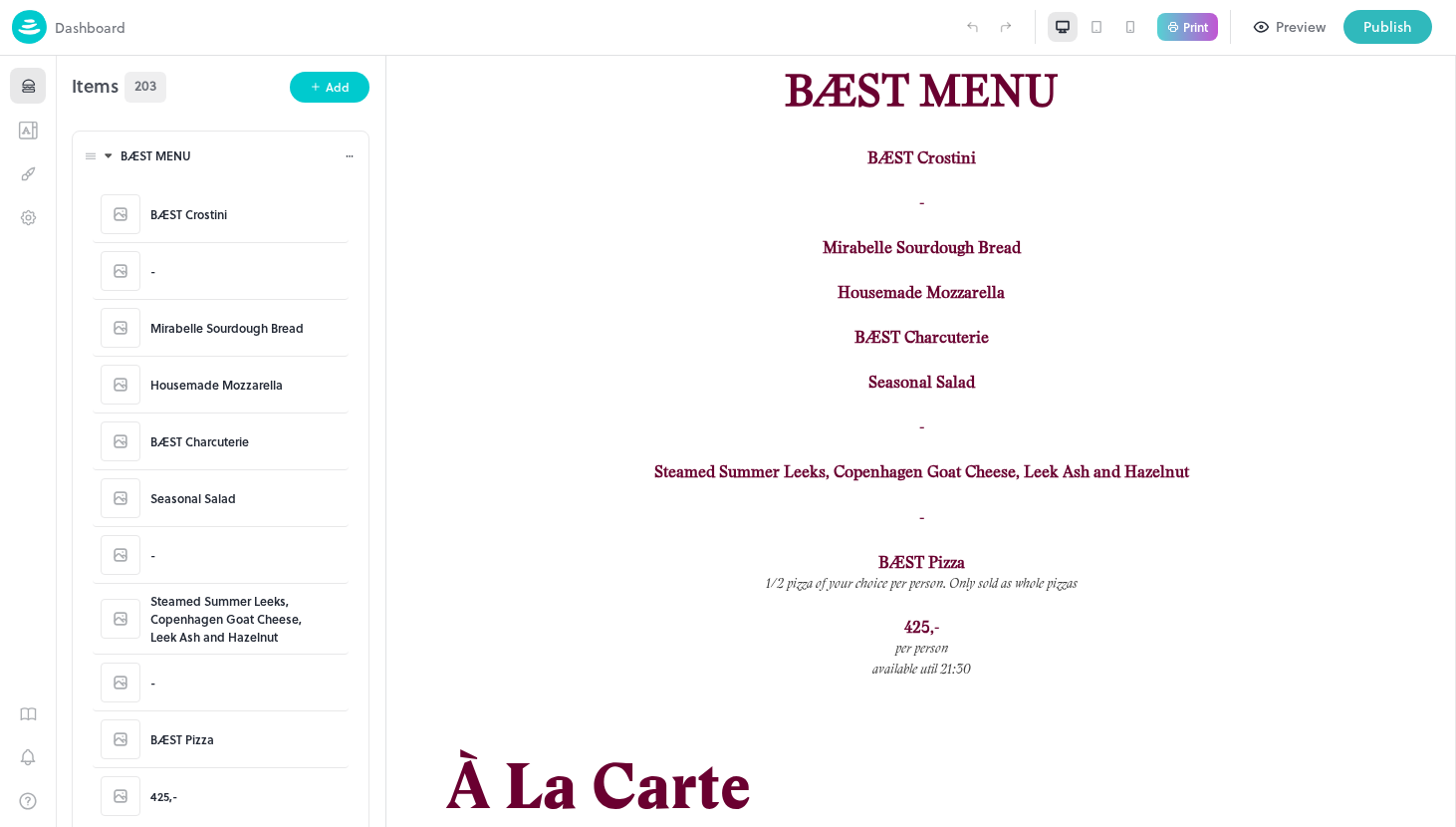 click on "BÆST MENU" at bounding box center (232, 155) 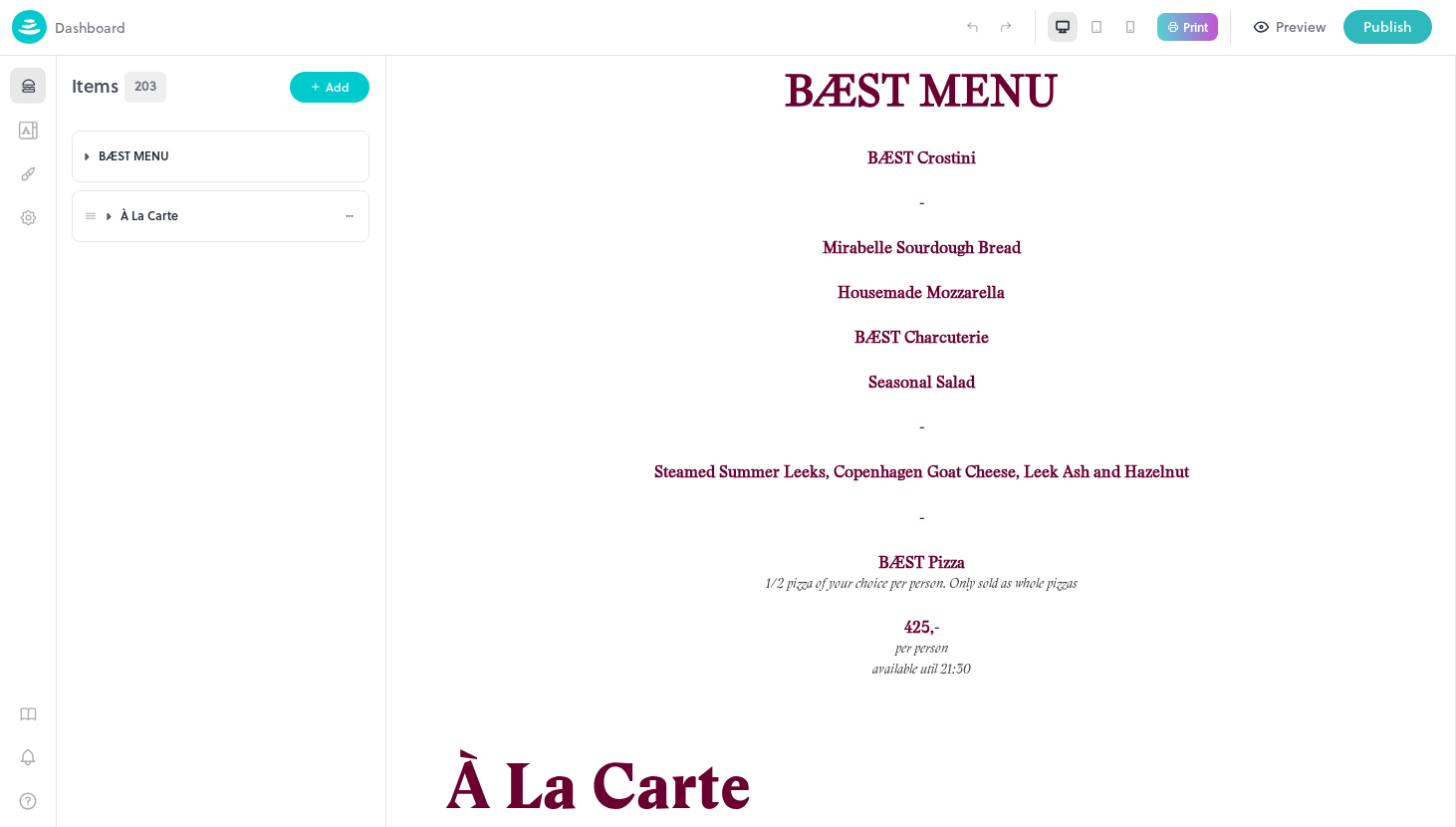 click on "À La Carte" at bounding box center (238, 215) 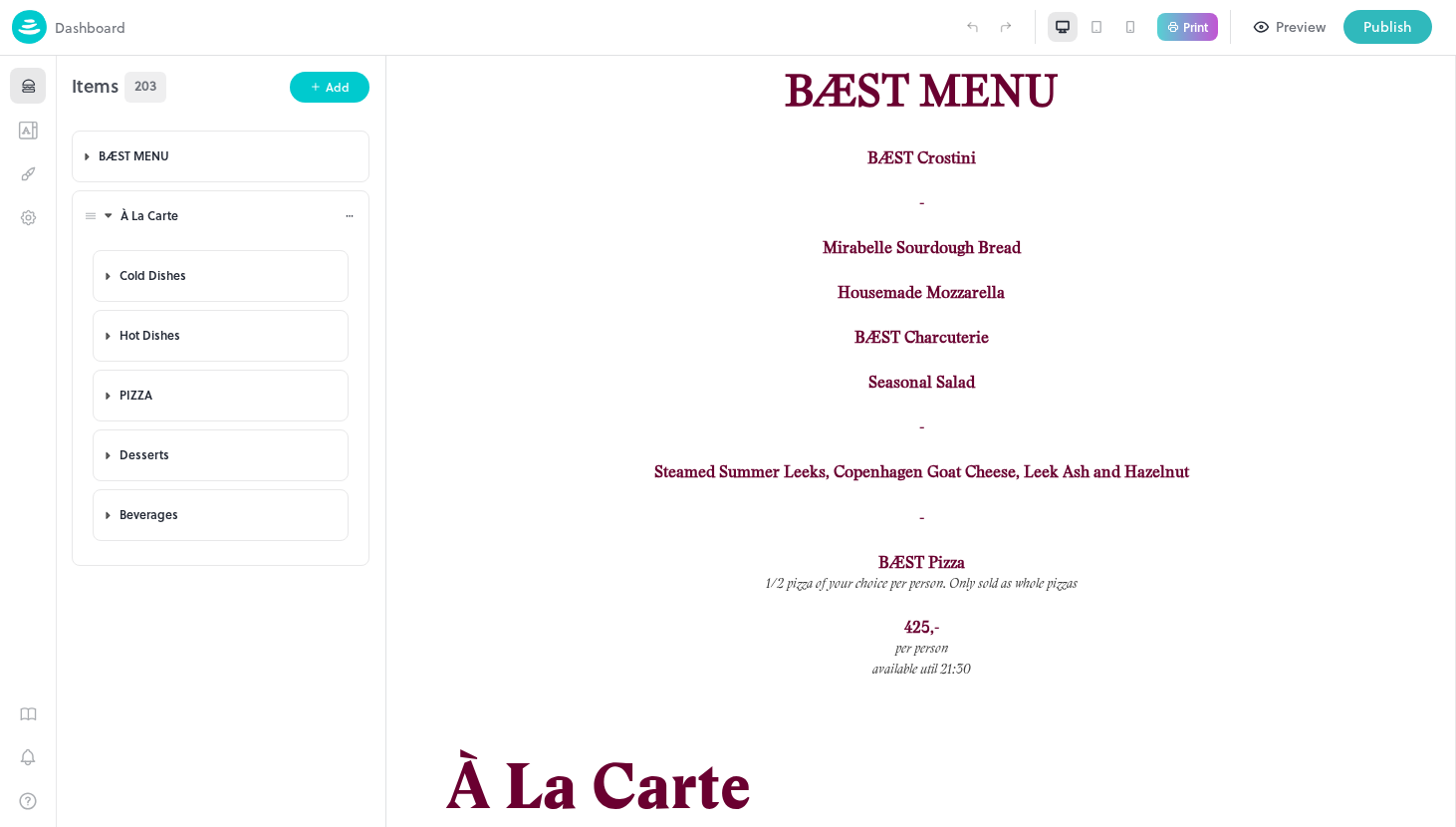 click on "À La Carte" at bounding box center (238, 215) 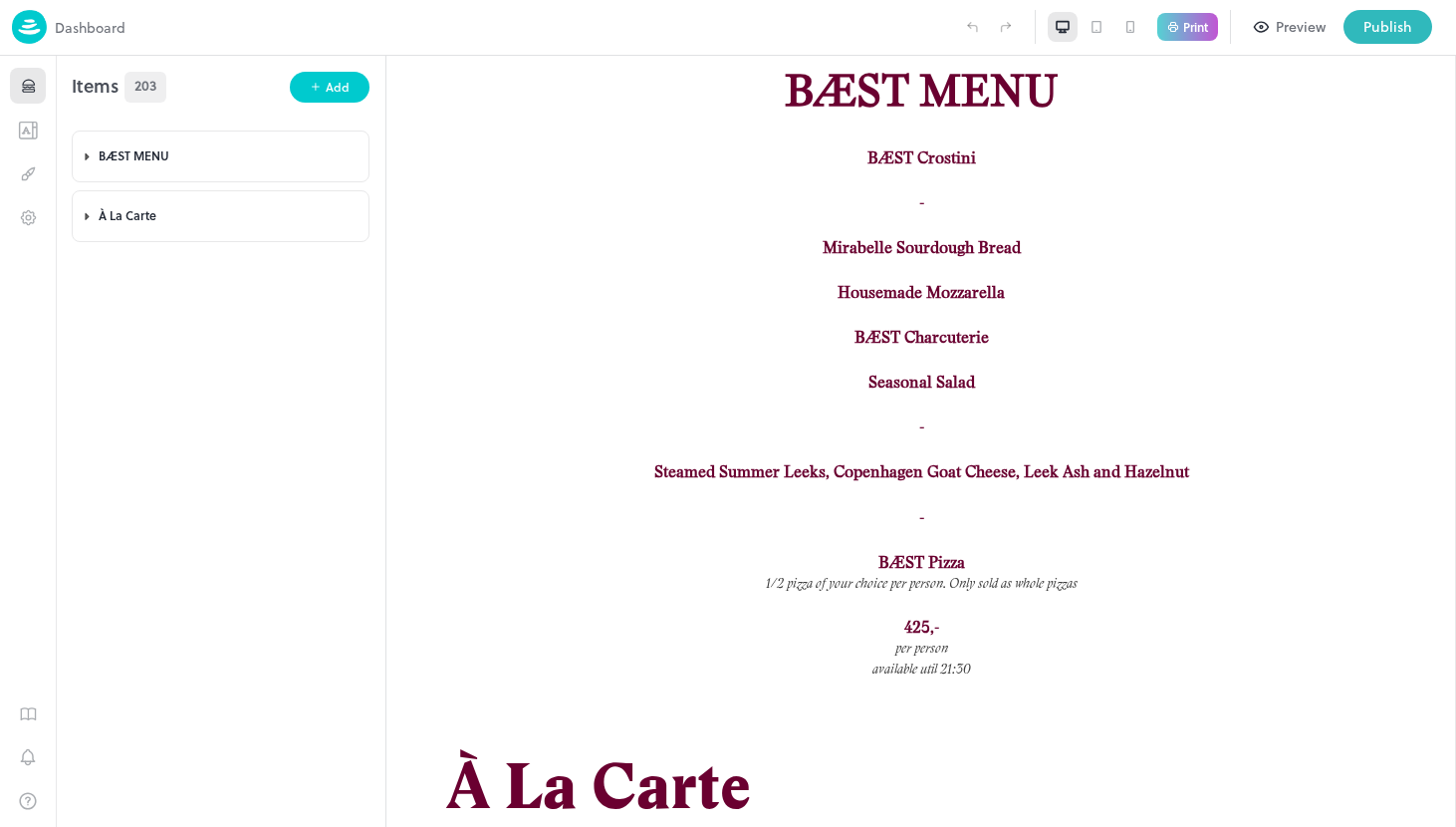click at bounding box center [29, 27] 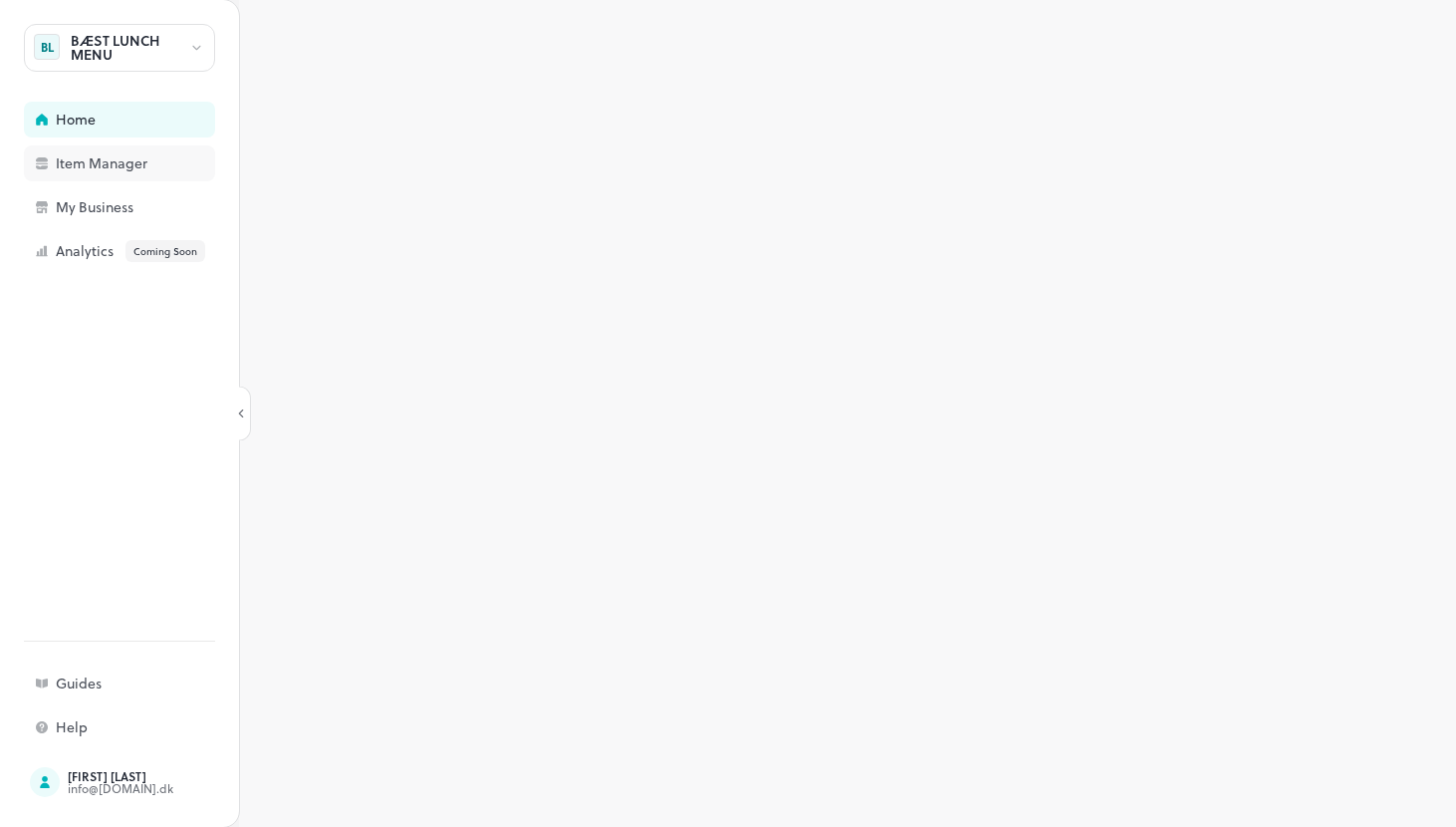 click on "Item Manager" at bounding box center (155, 163) 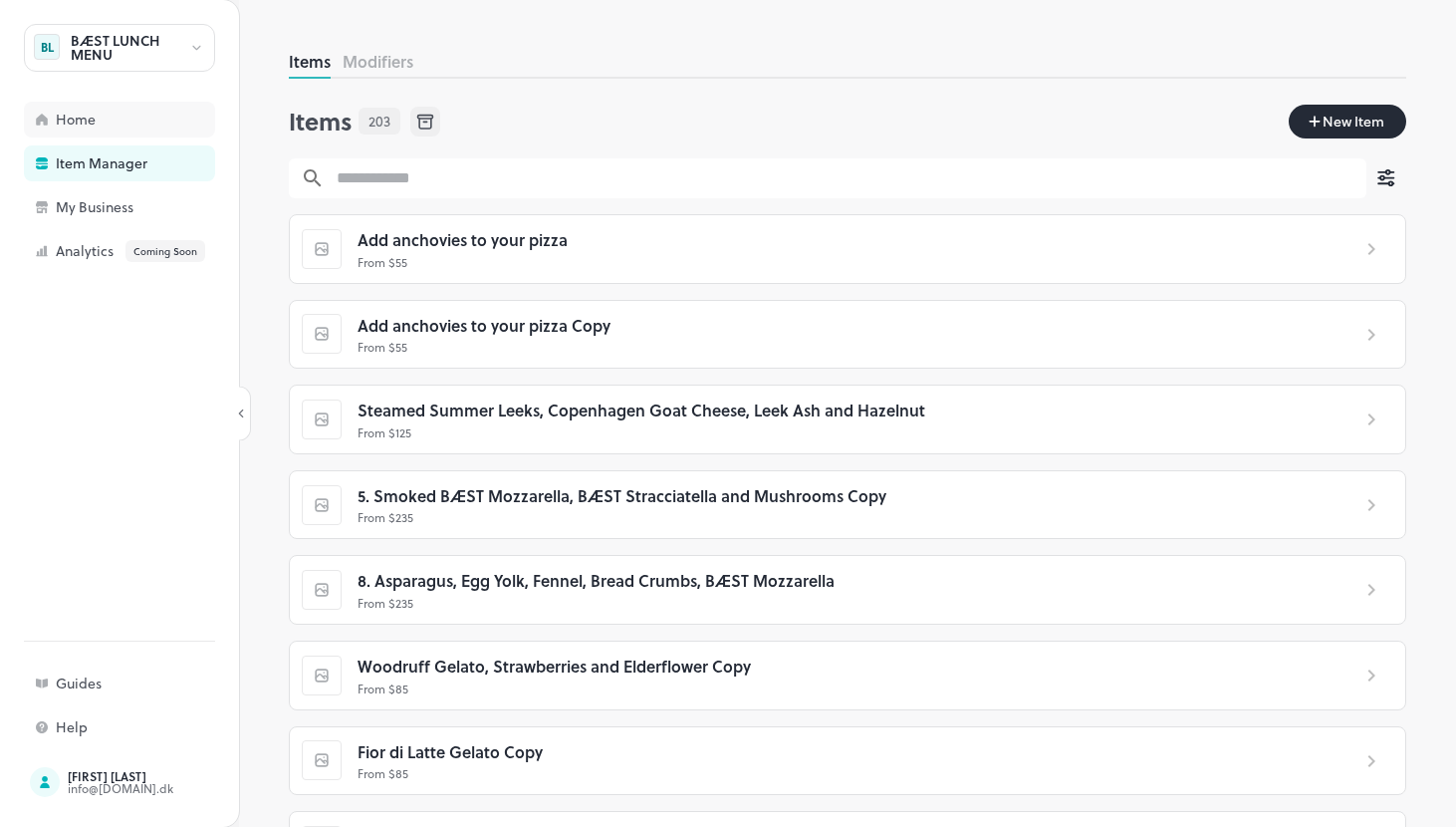 click on "Home" at bounding box center (120, 120) 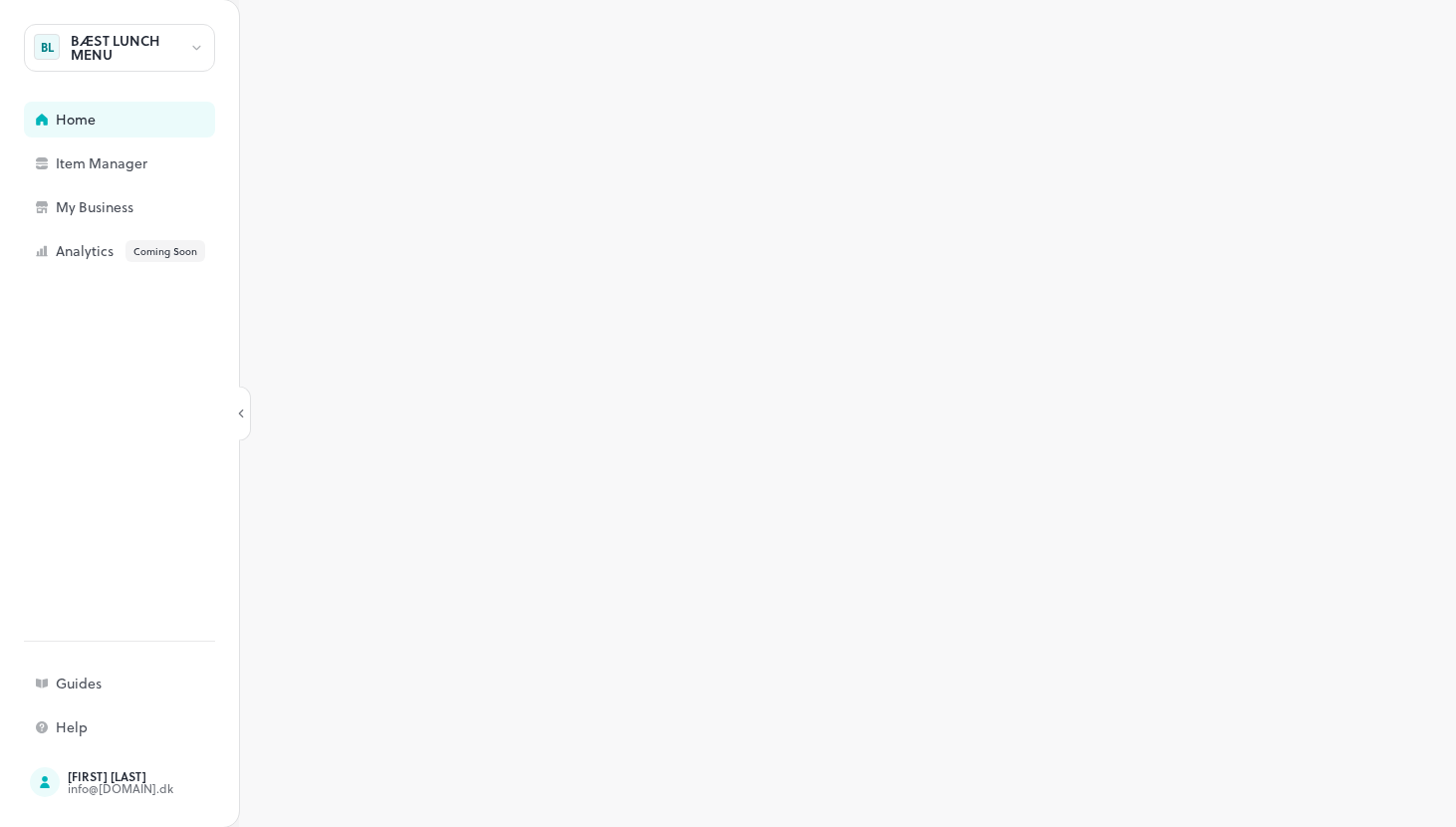 click on "Home" at bounding box center [155, 120] 